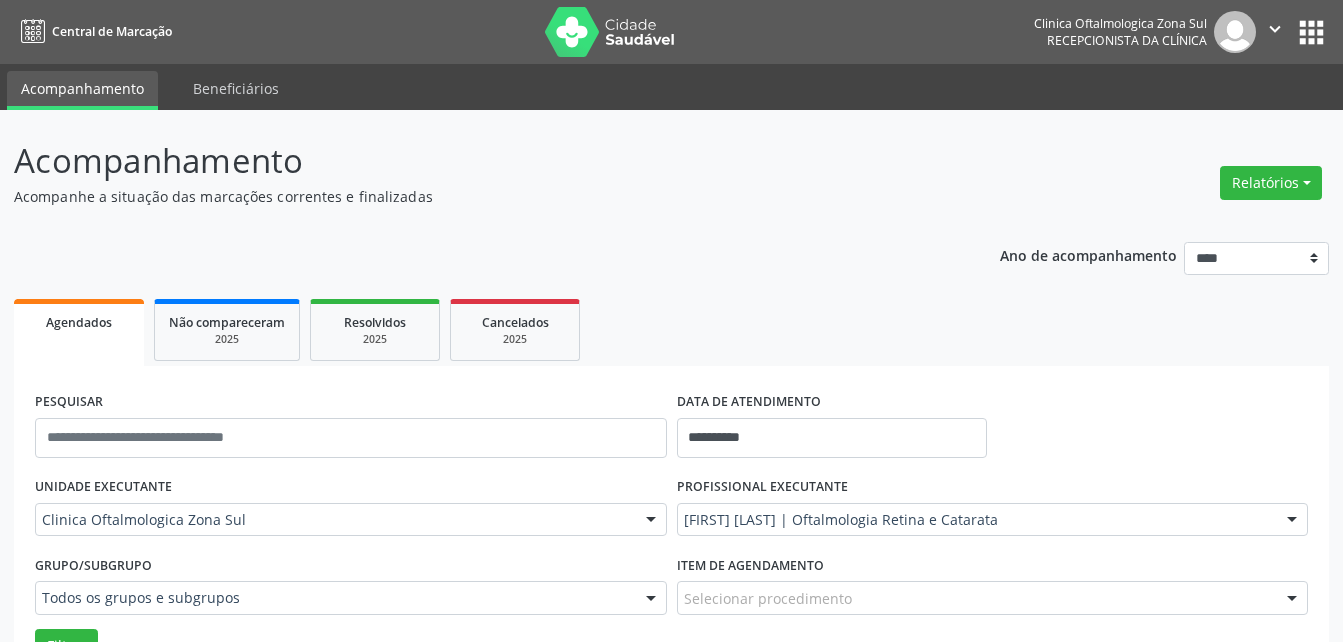 scroll, scrollTop: 167, scrollLeft: 0, axis: vertical 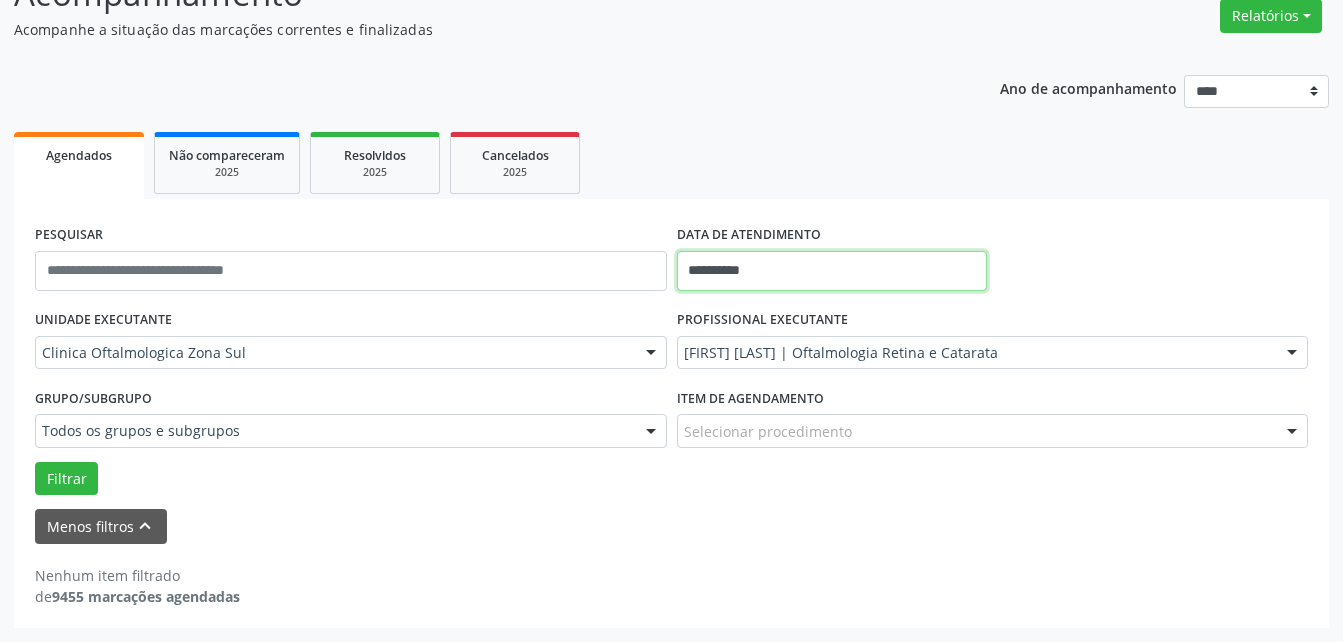 click on "**********" at bounding box center (832, 271) 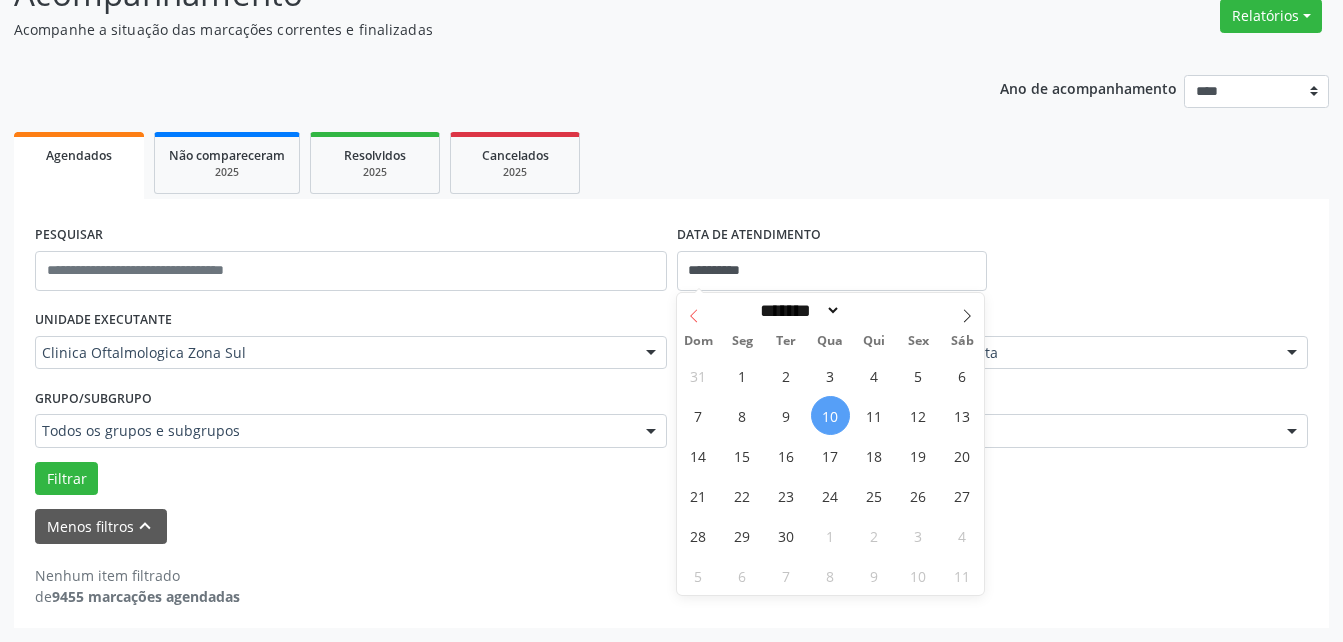 click 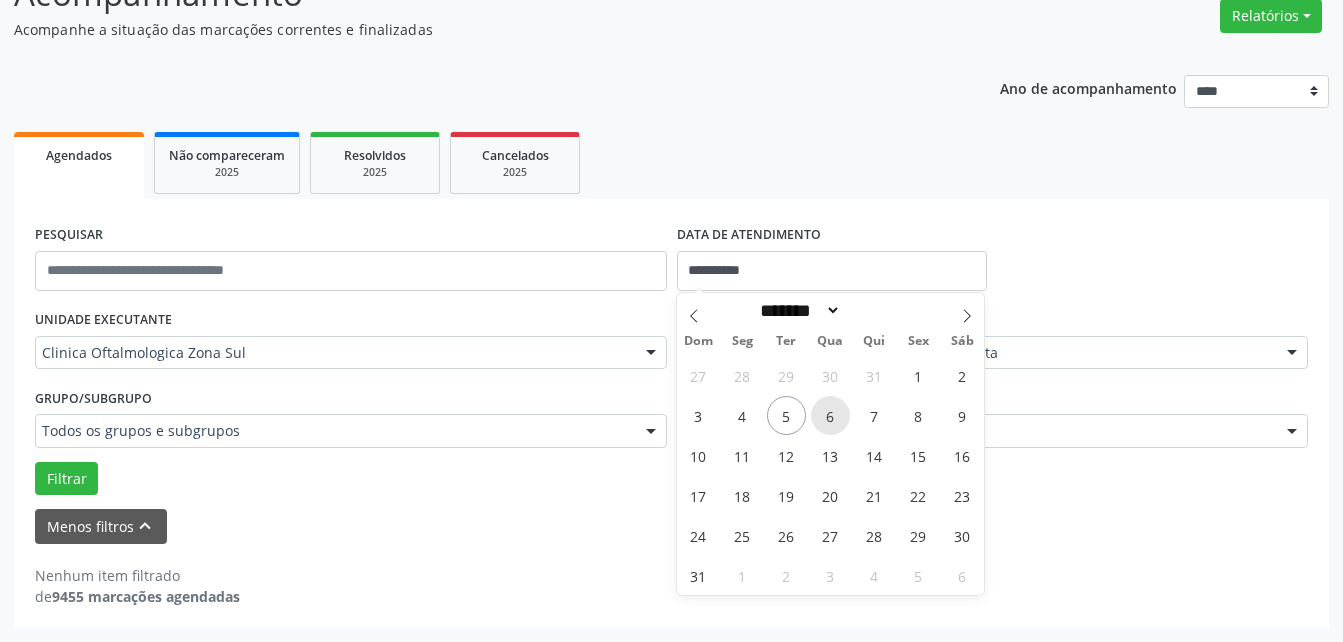 click on "6" at bounding box center [830, 415] 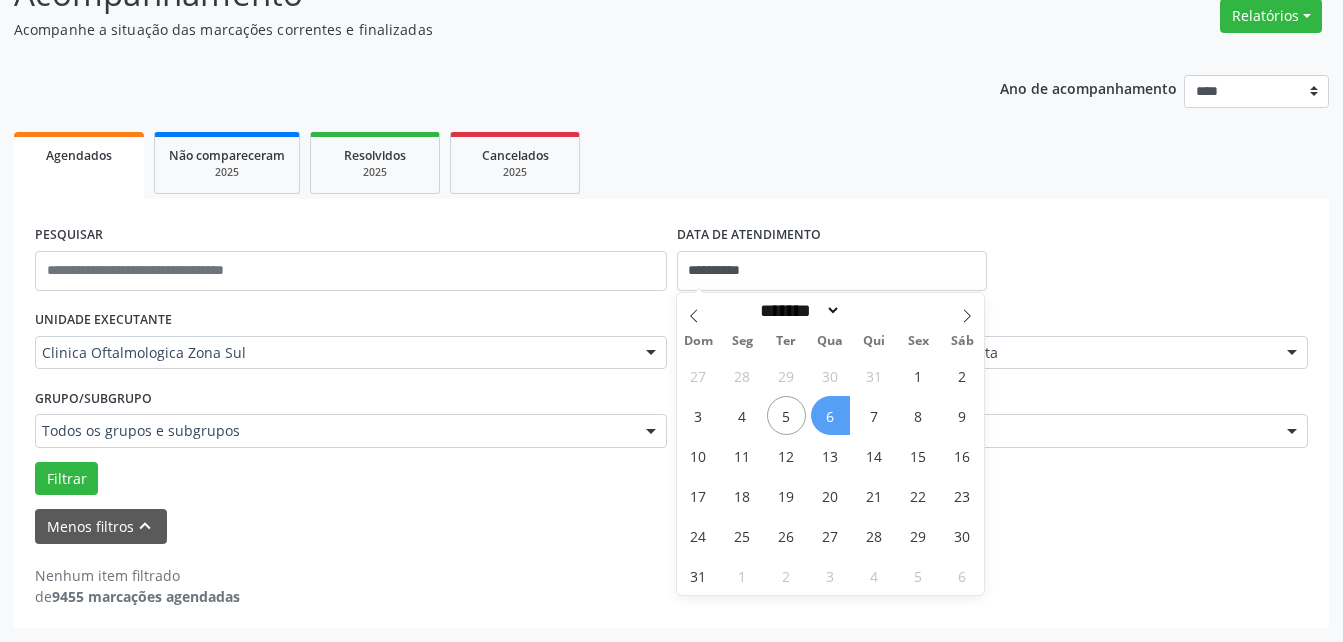 click on "6" at bounding box center [830, 415] 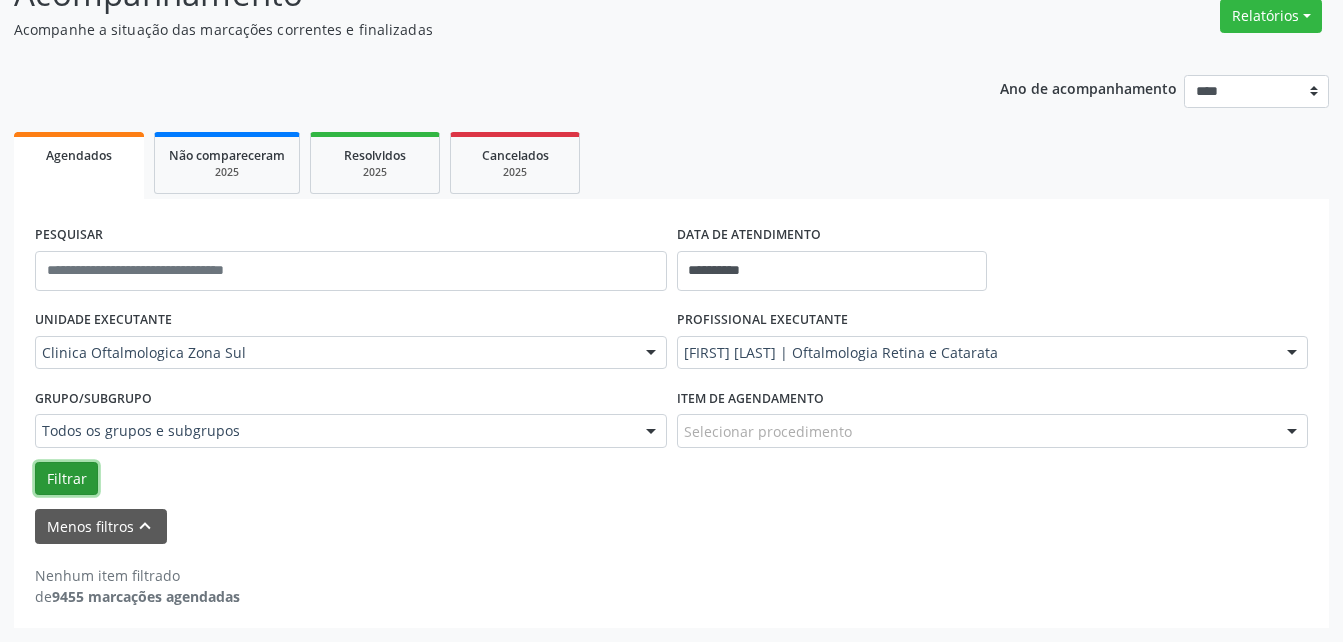 click on "Filtrar" at bounding box center [66, 479] 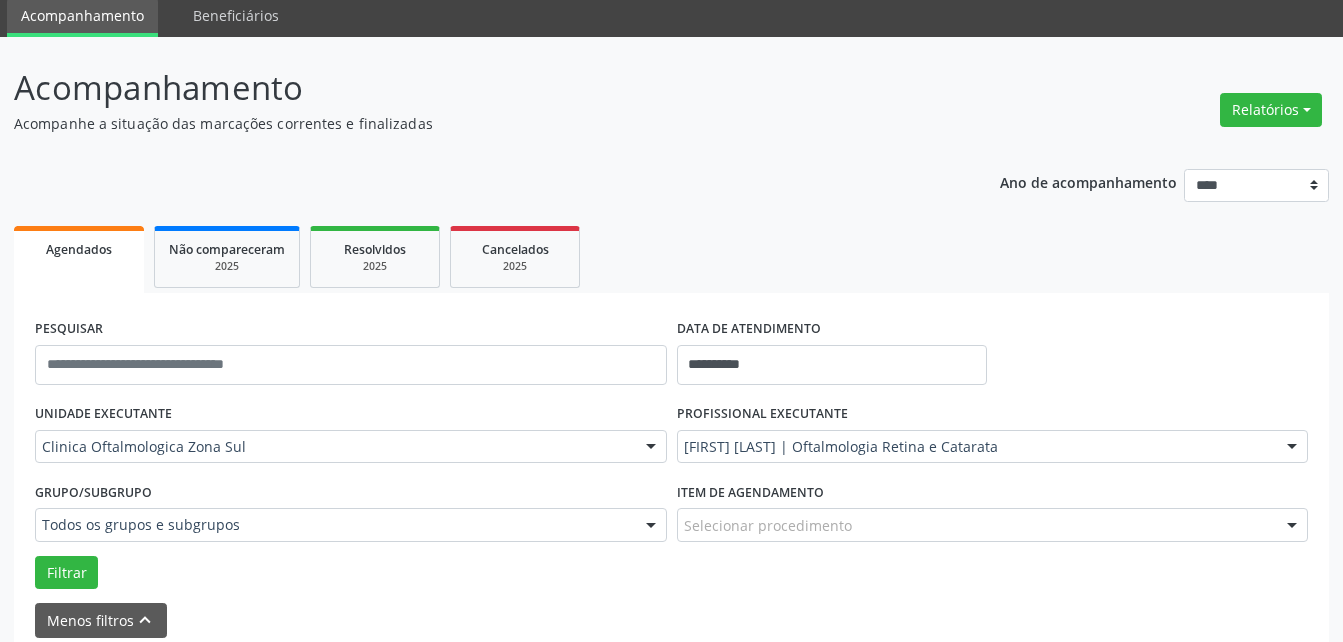 scroll, scrollTop: 167, scrollLeft: 0, axis: vertical 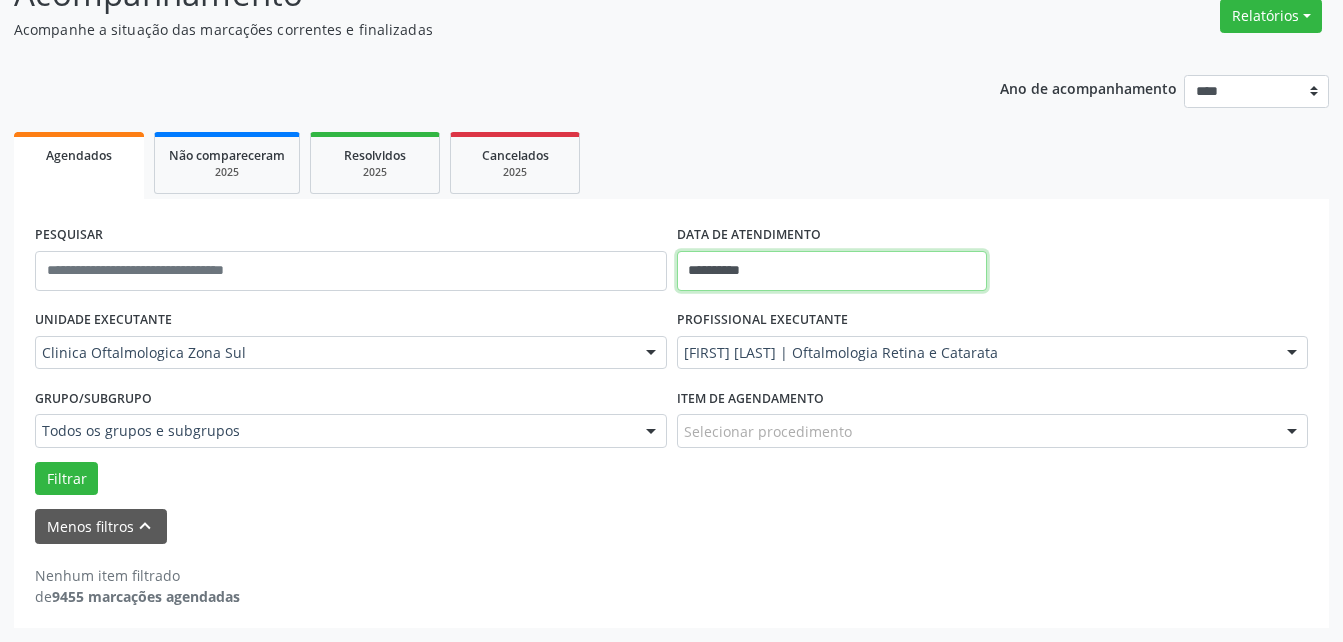 click on "**********" at bounding box center [832, 271] 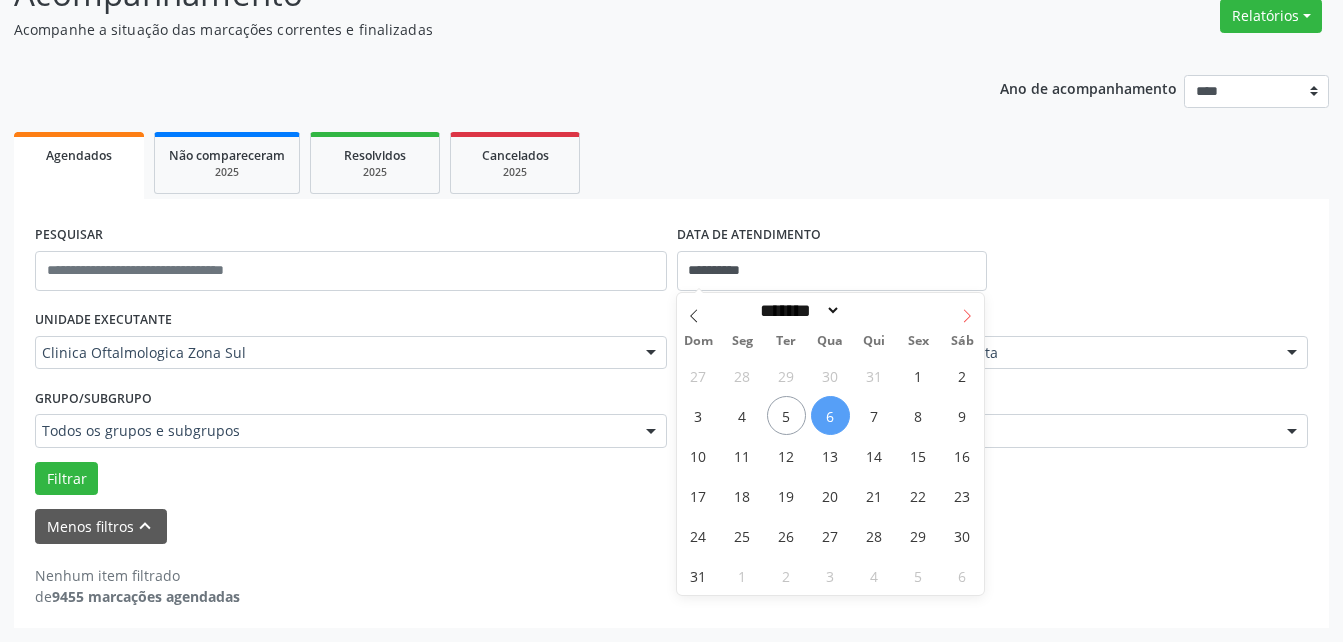 click 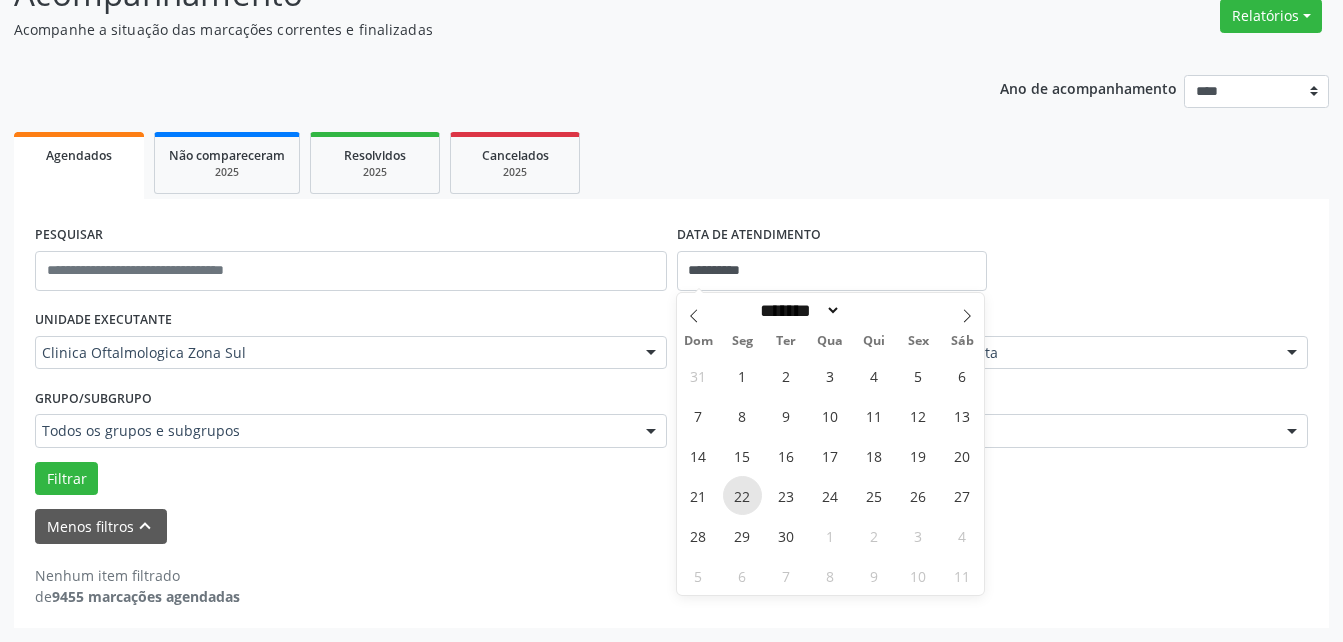 click on "22" at bounding box center [742, 495] 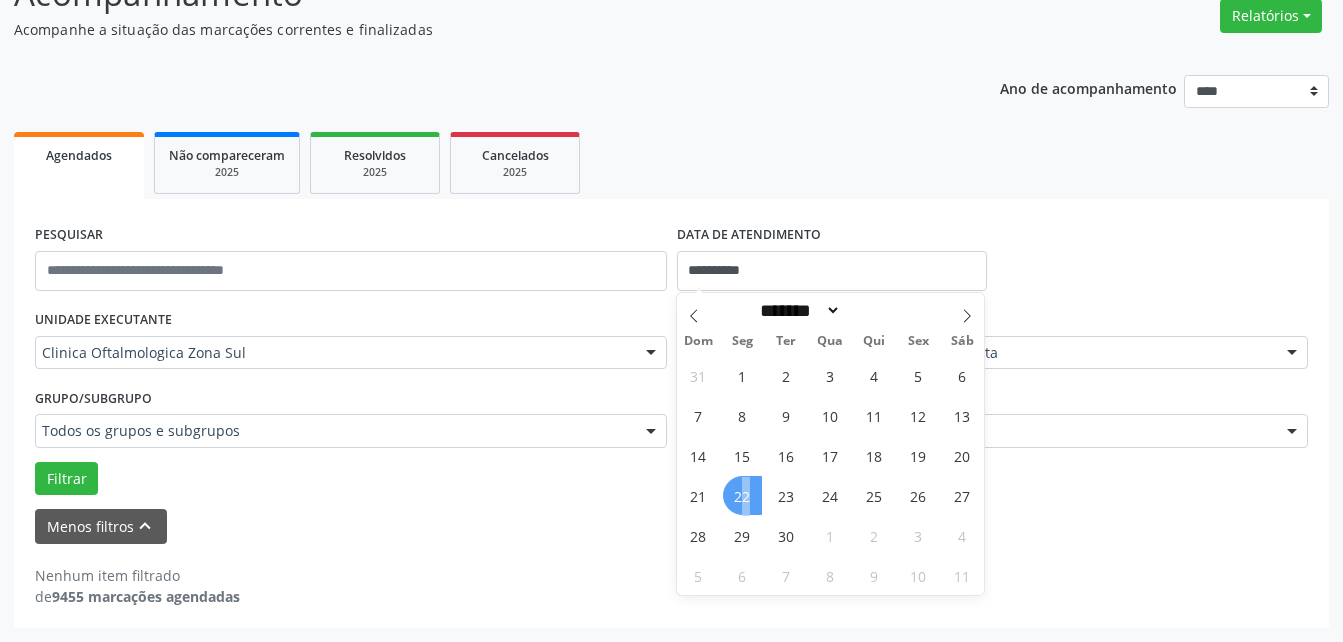 click on "22" at bounding box center [742, 495] 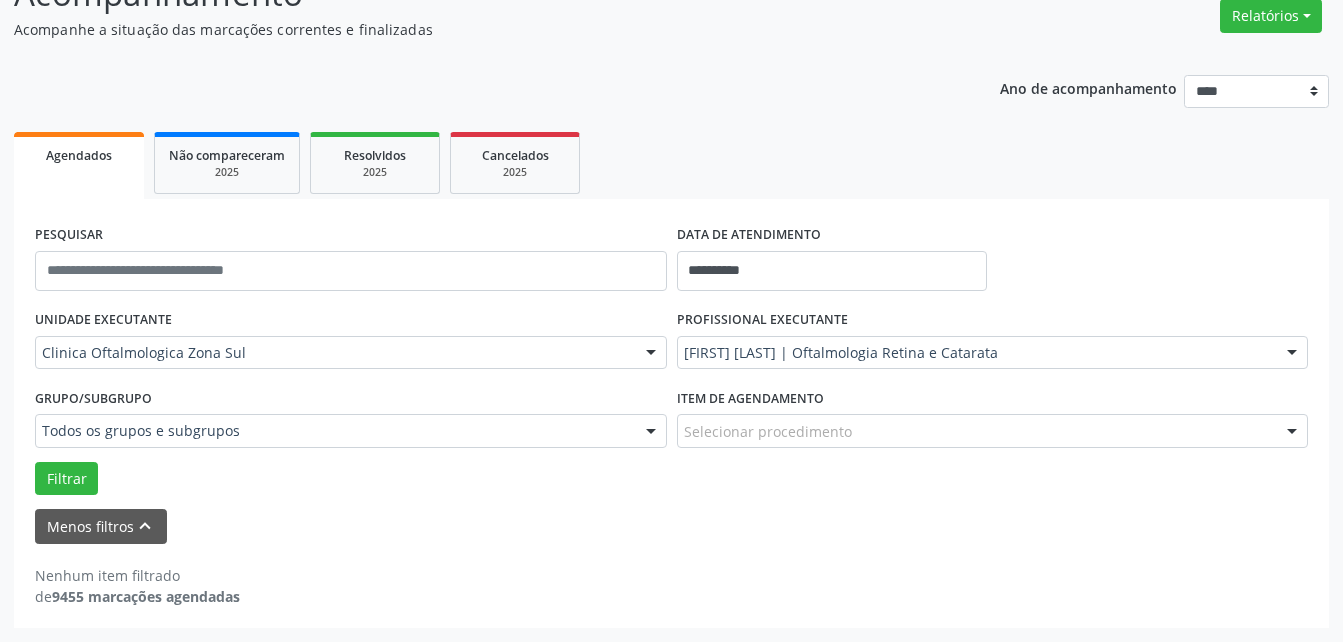 drag, startPoint x: 746, startPoint y: 488, endPoint x: 765, endPoint y: 520, distance: 37.215588 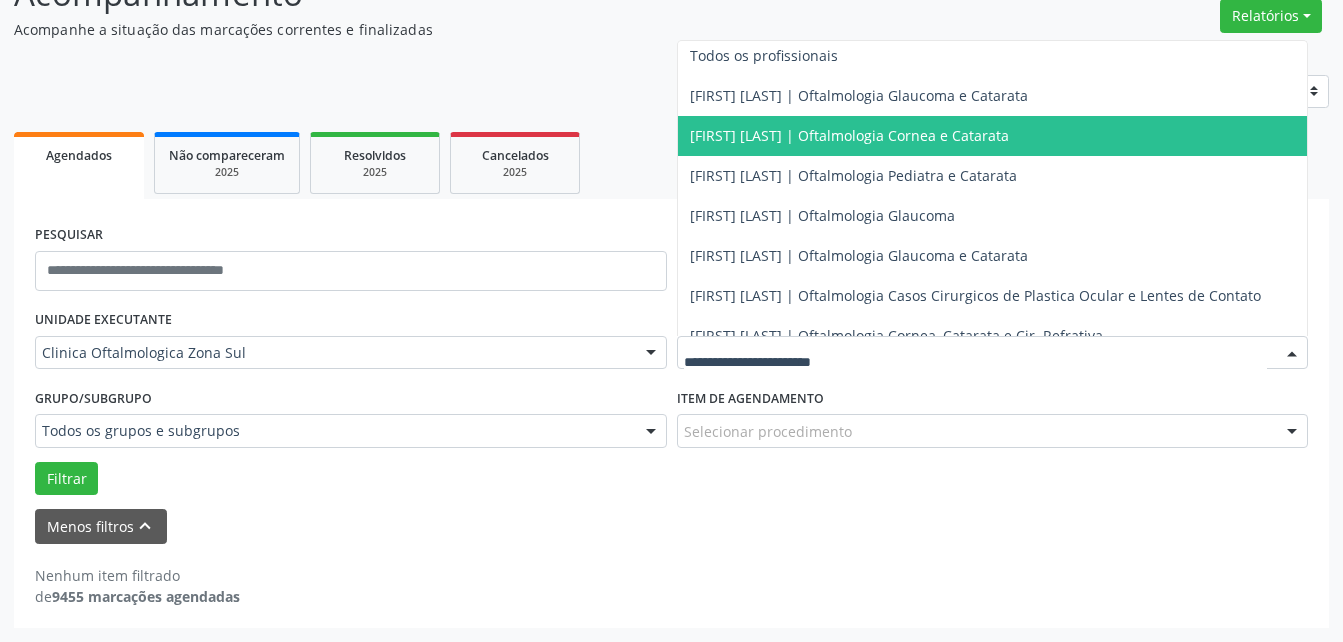 scroll, scrollTop: 0, scrollLeft: 0, axis: both 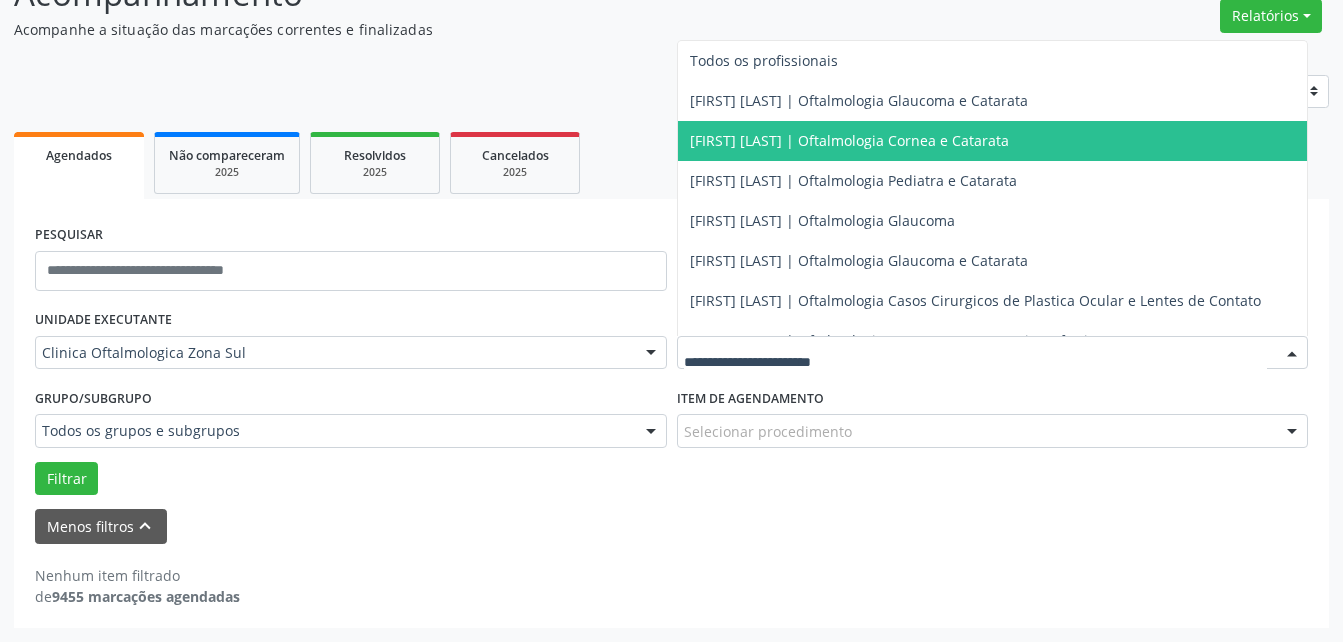 click on "[FIRST] [LAST] | Oftalmologia Cornea e Catarata" at bounding box center (849, 140) 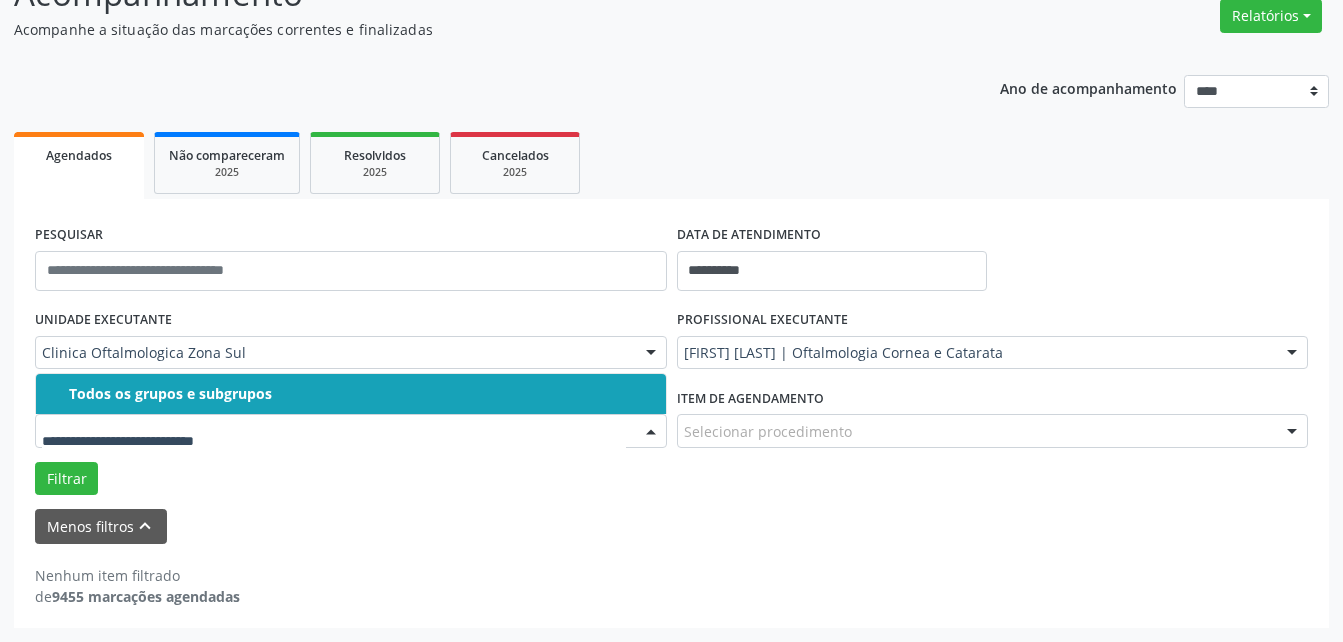 click at bounding box center [334, 441] 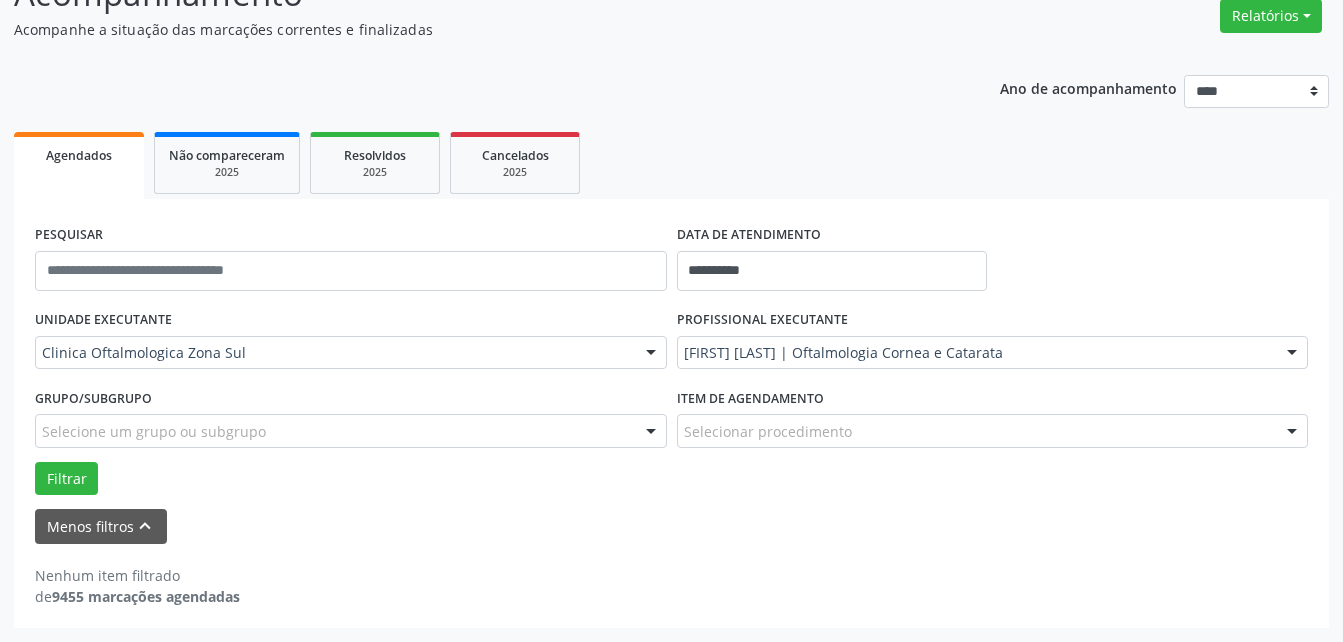 click on "Todos os grupos e subgrupos" at bounding box center (361, 394) 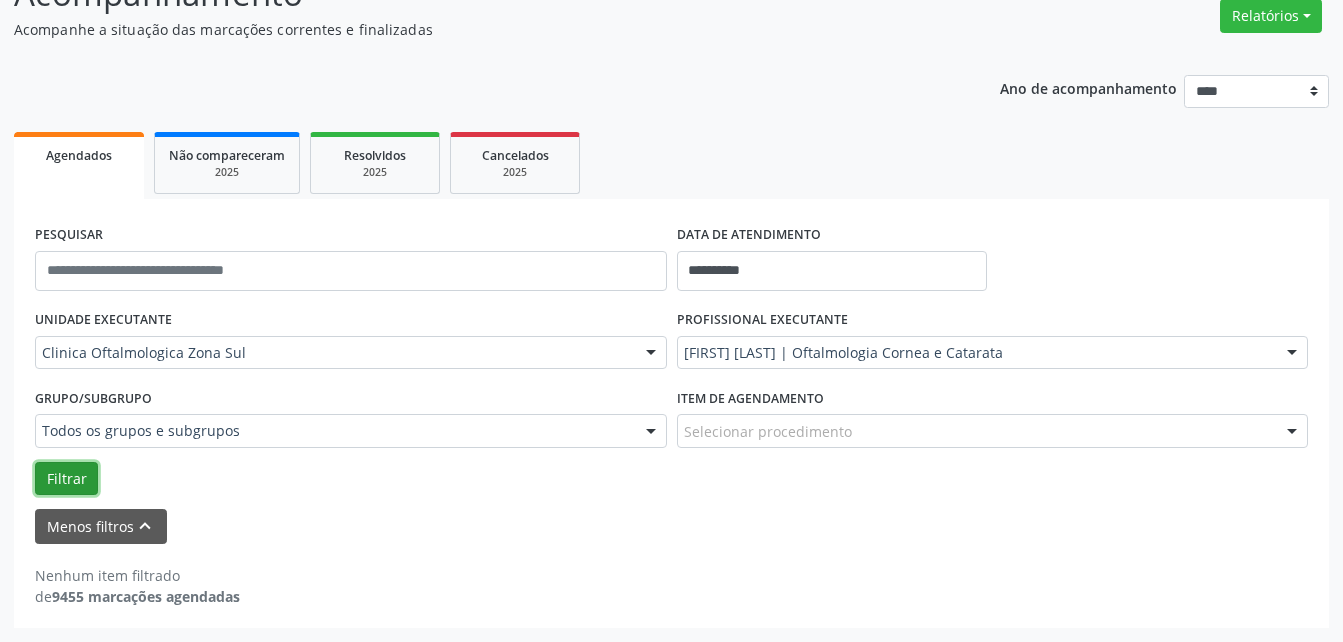 click on "Filtrar" at bounding box center [66, 479] 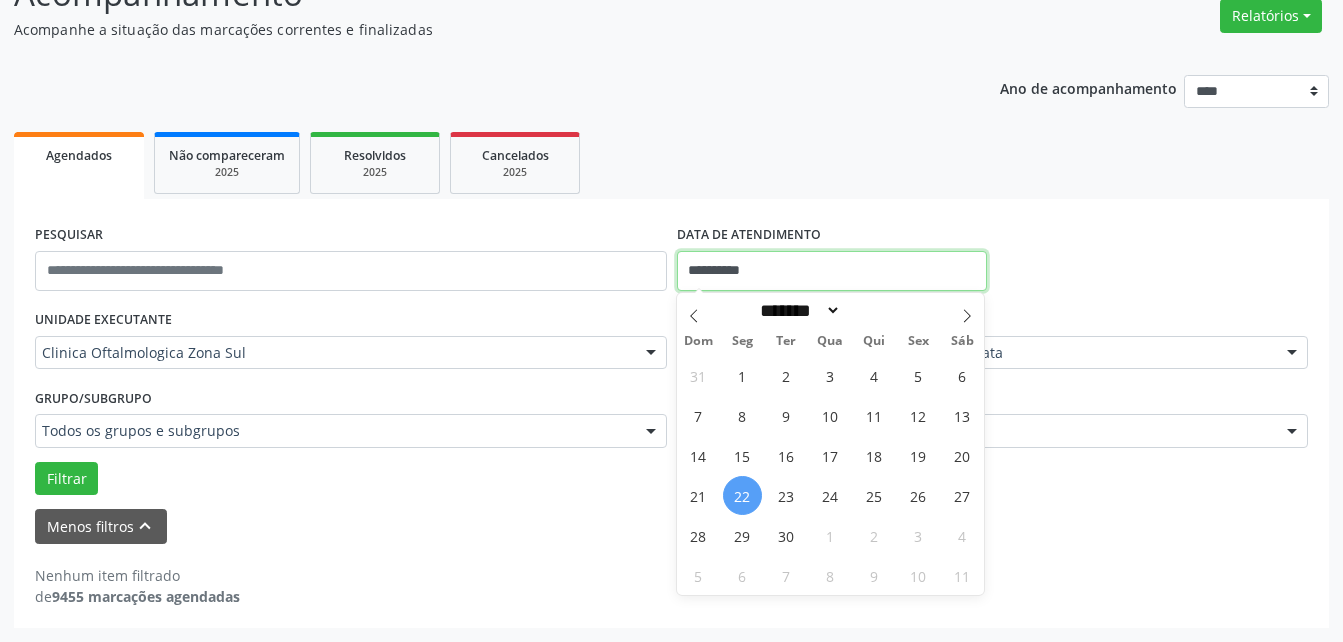 click on "**********" at bounding box center [832, 271] 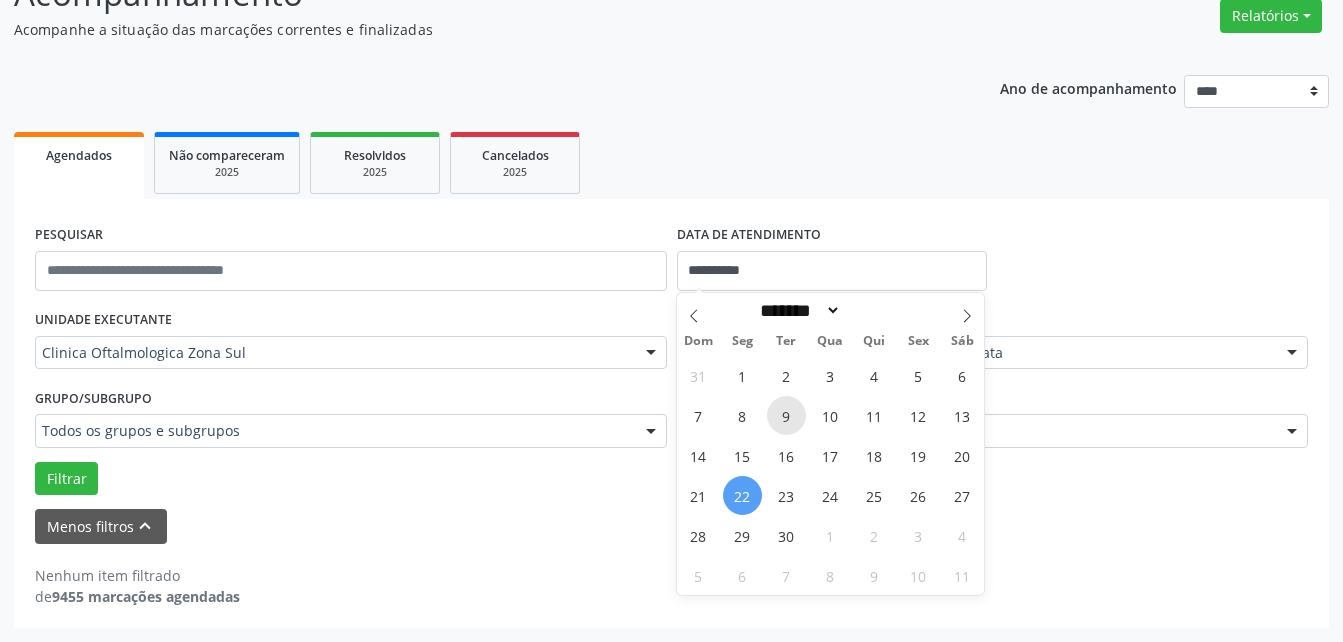 click on "9" at bounding box center [786, 415] 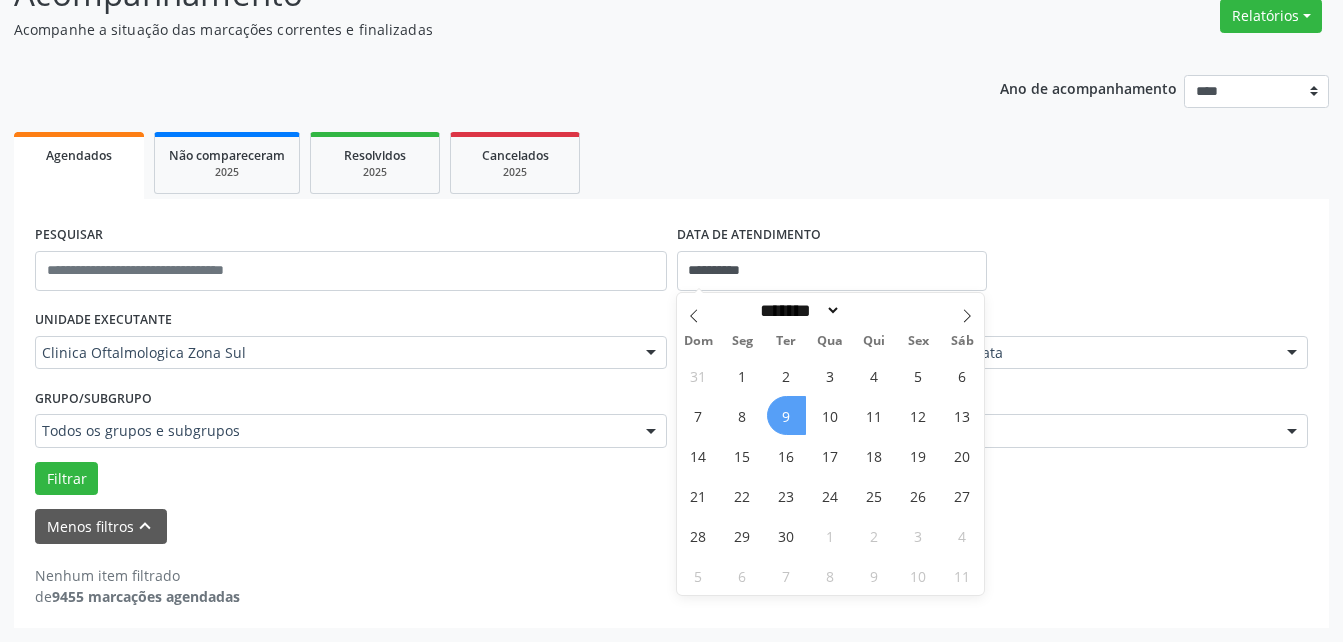 click on "9" at bounding box center (786, 415) 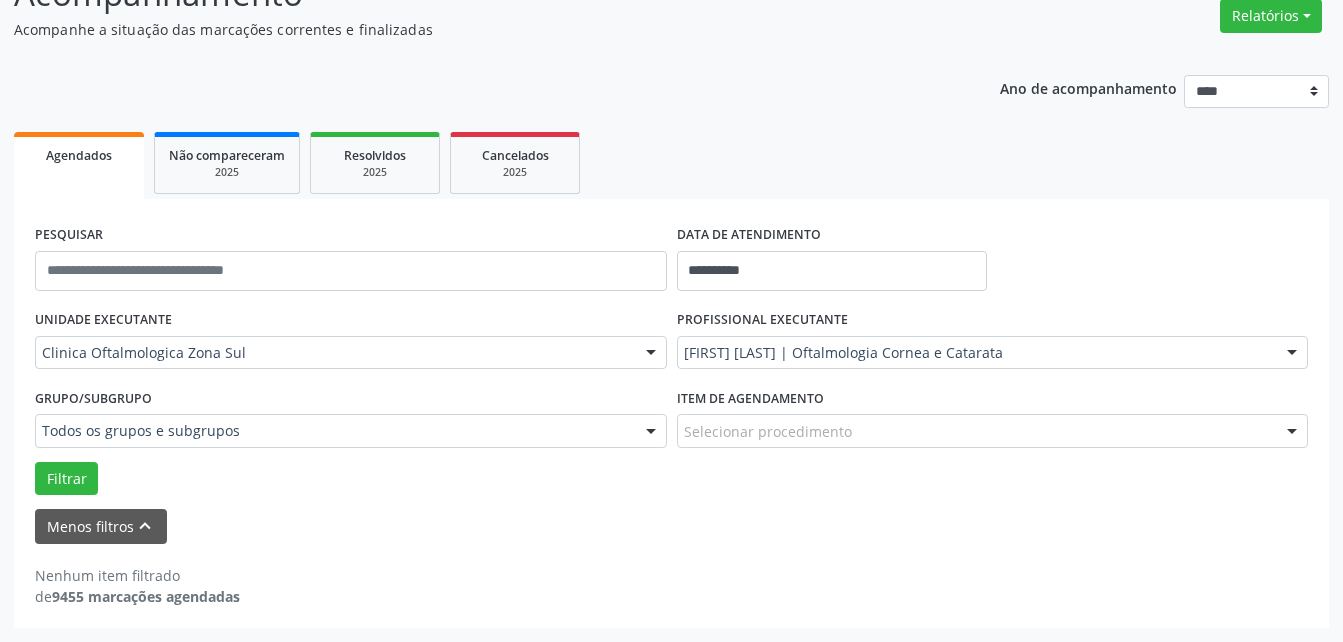 click on "Selecionar procedimento" at bounding box center [993, 431] 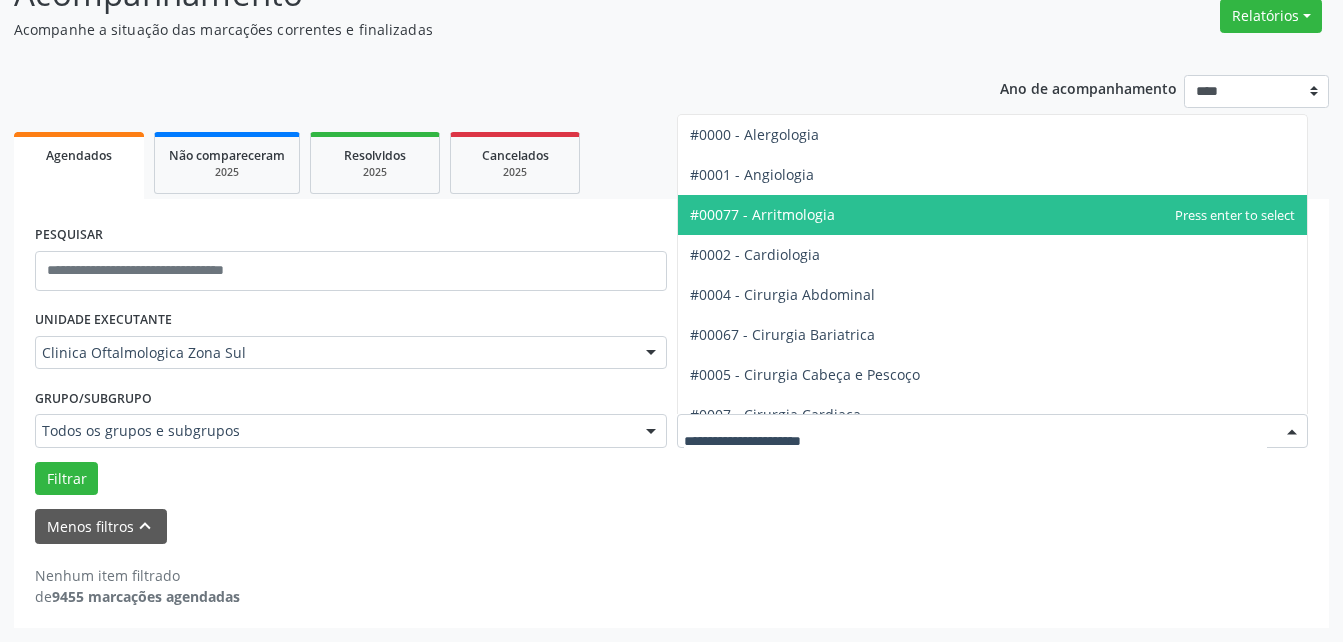 click on "Agendados   Não compareceram
2025
Resolvidos
2025
Cancelados
2025" at bounding box center (671, 163) 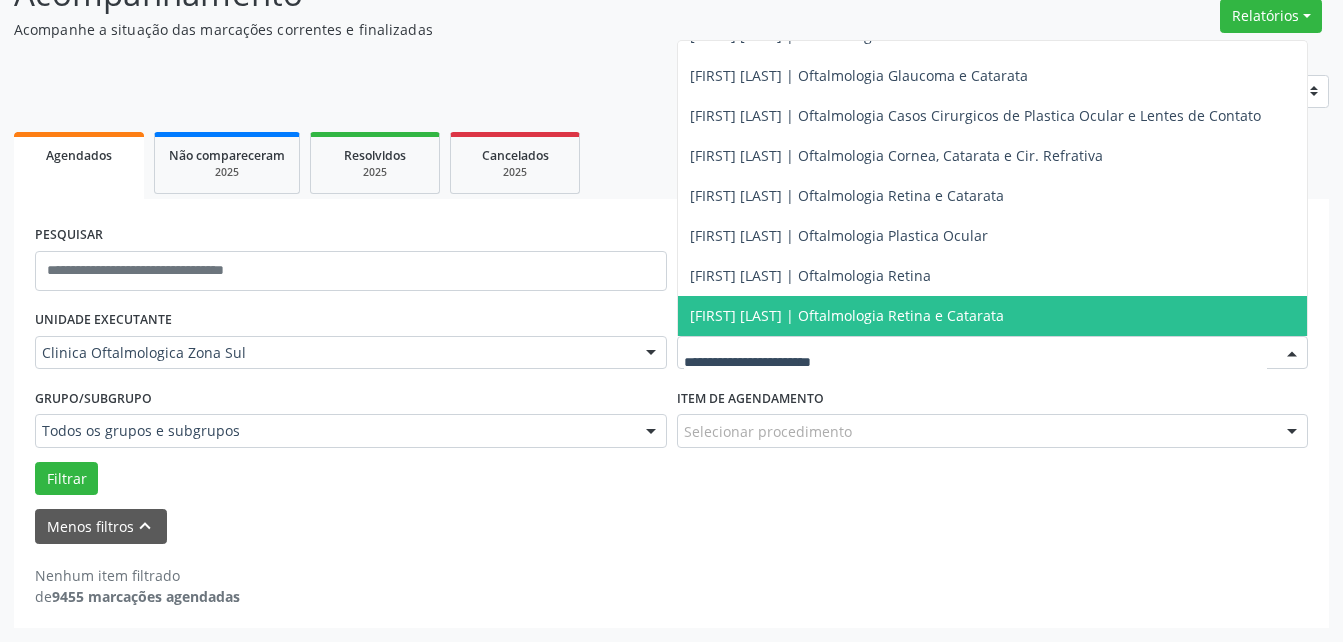 scroll, scrollTop: 200, scrollLeft: 0, axis: vertical 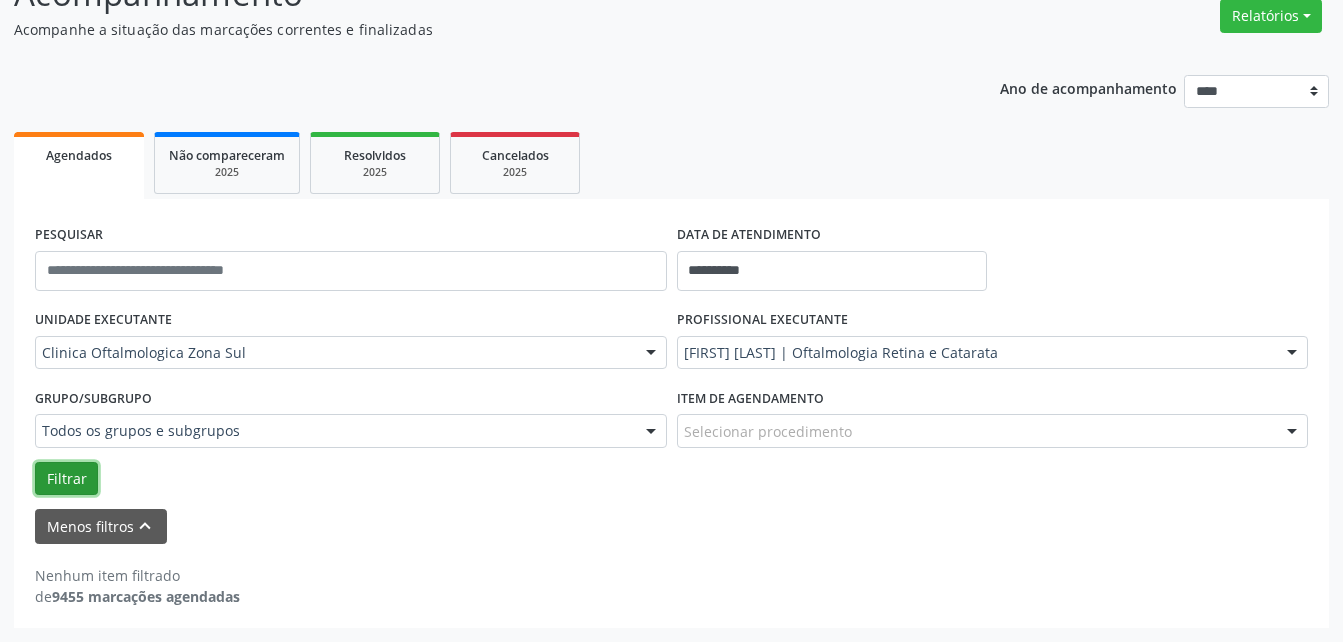 click on "Filtrar" at bounding box center [66, 479] 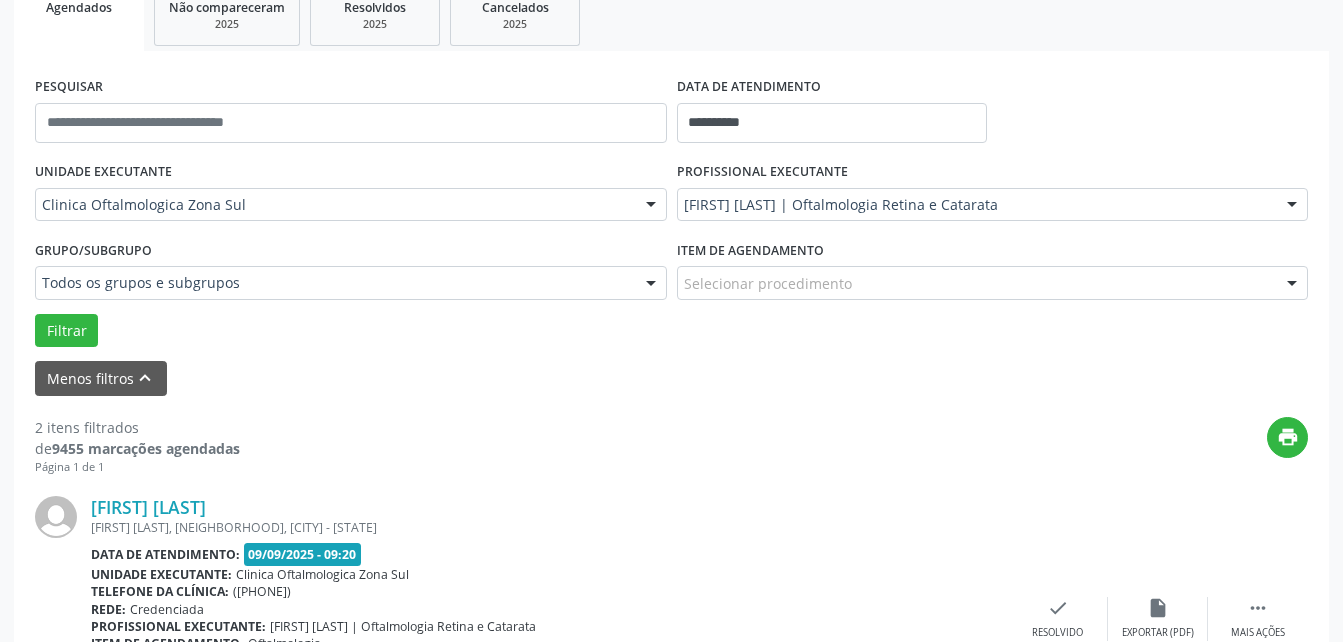 scroll, scrollTop: 259, scrollLeft: 0, axis: vertical 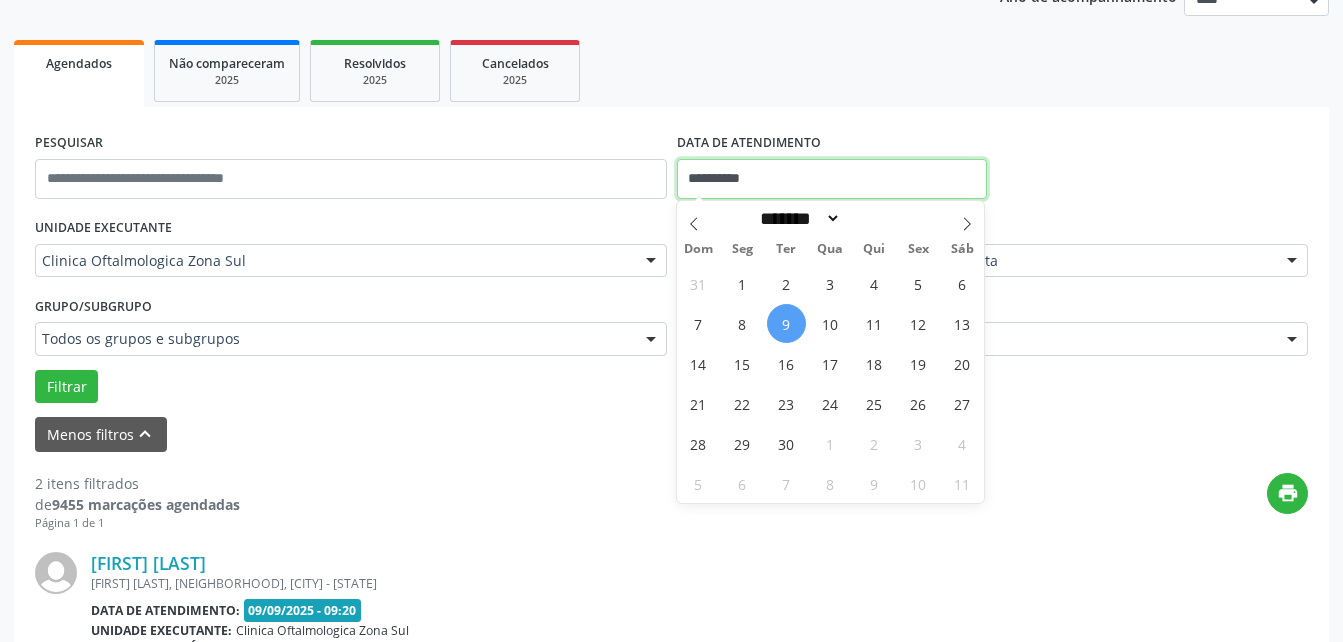 click on "**********" at bounding box center [832, 179] 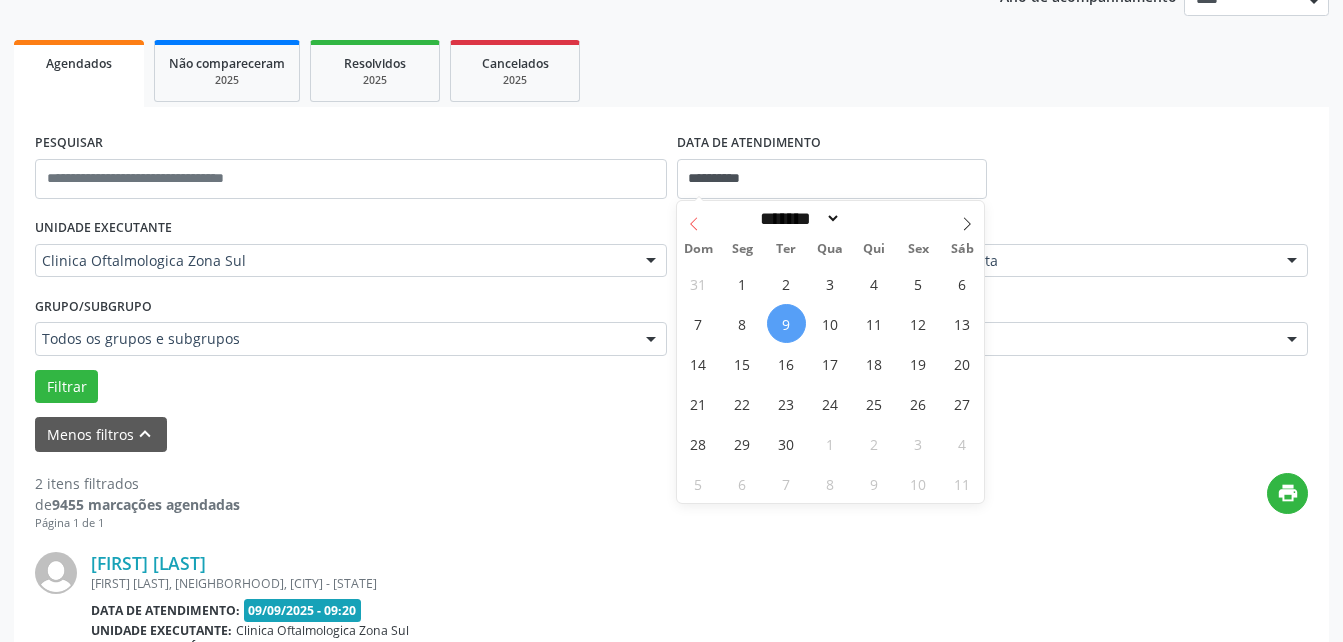 click 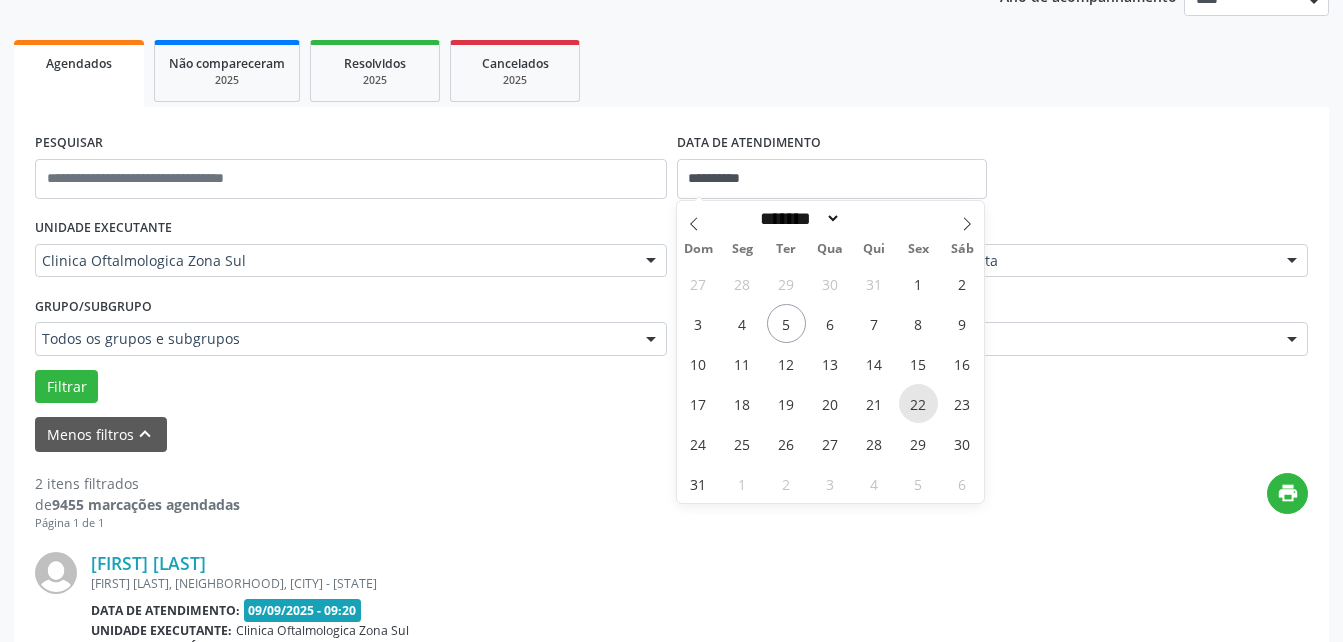 click on "22" at bounding box center [918, 403] 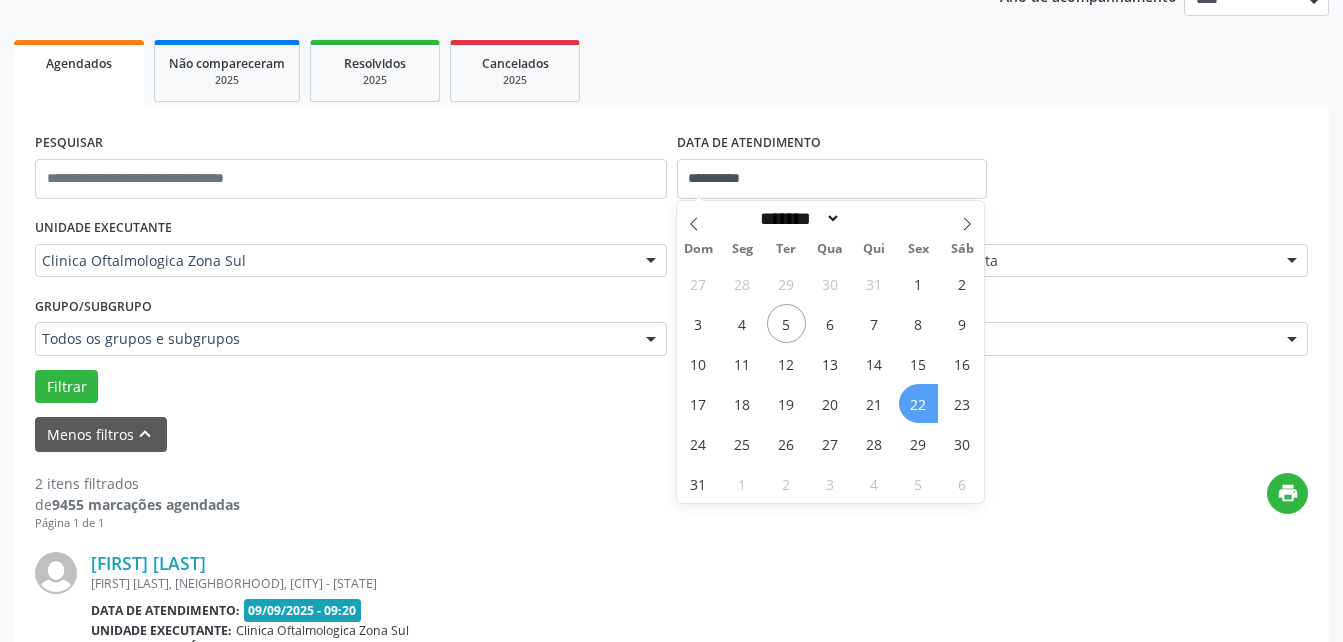 click on "22" at bounding box center [918, 403] 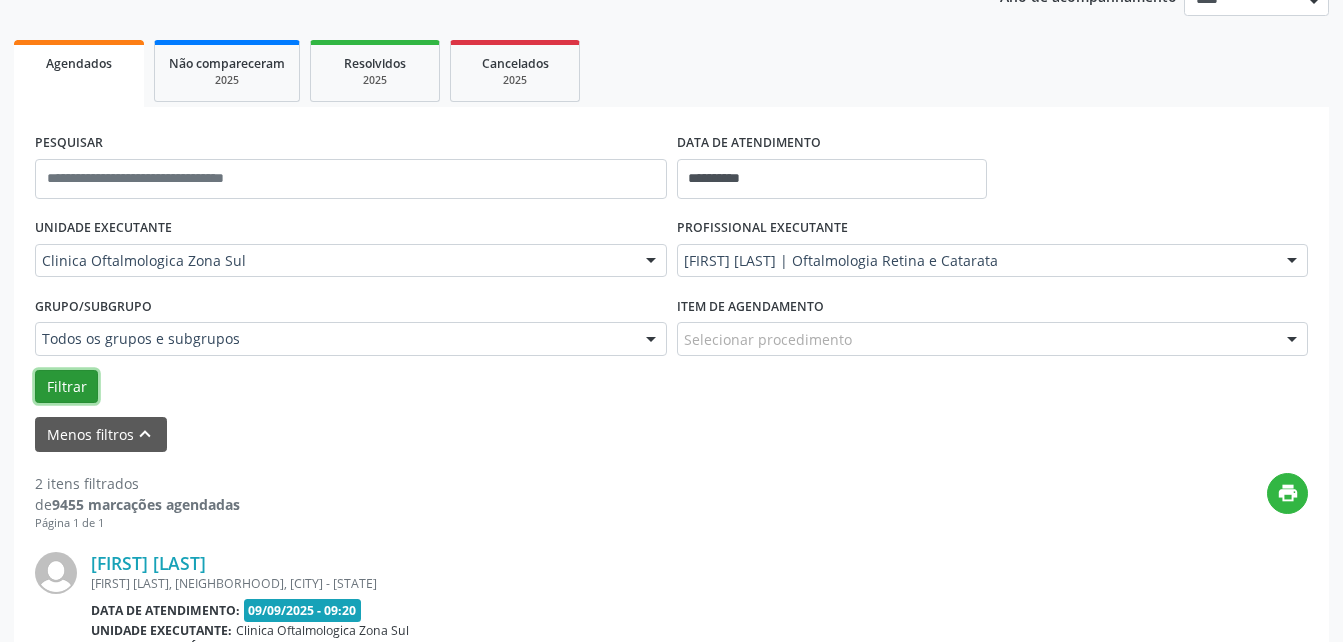 click on "Filtrar" at bounding box center [66, 387] 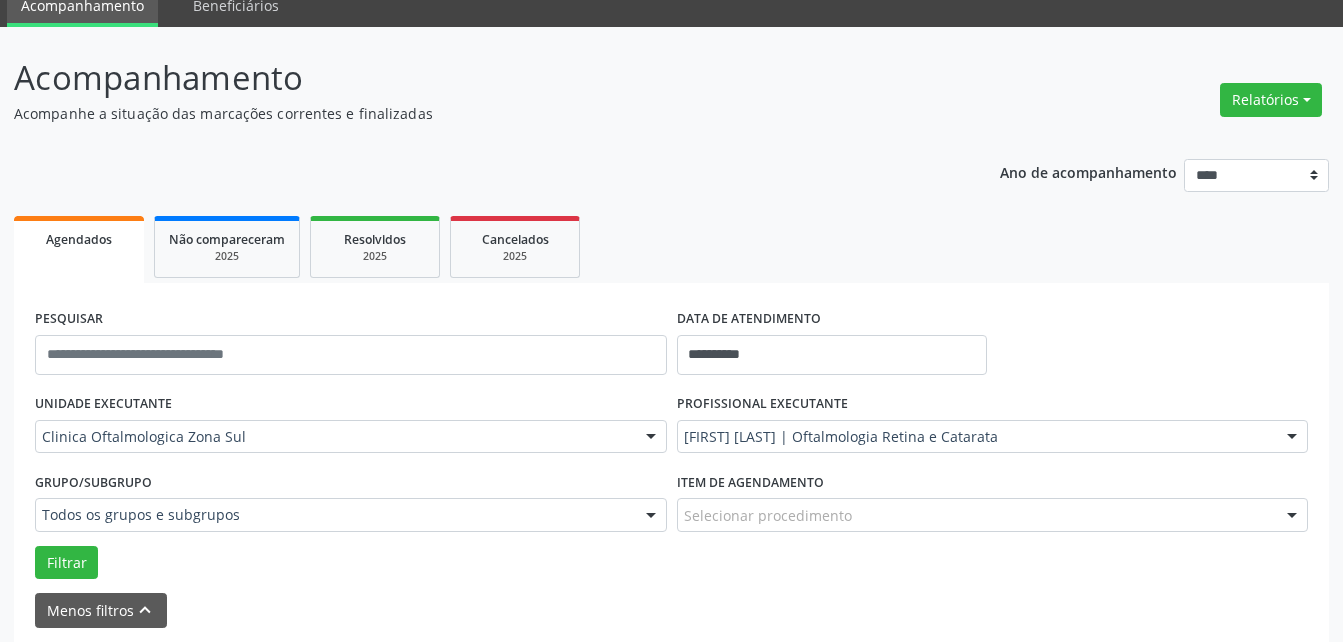 scroll, scrollTop: 167, scrollLeft: 0, axis: vertical 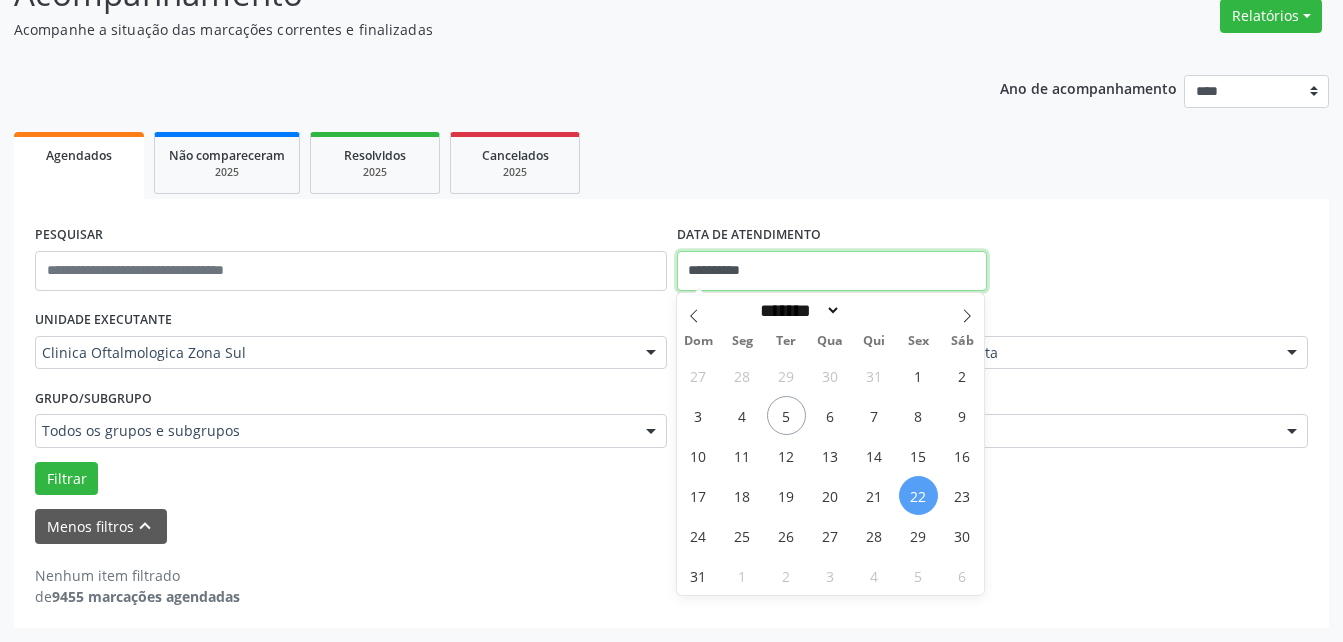 click on "**********" at bounding box center (832, 271) 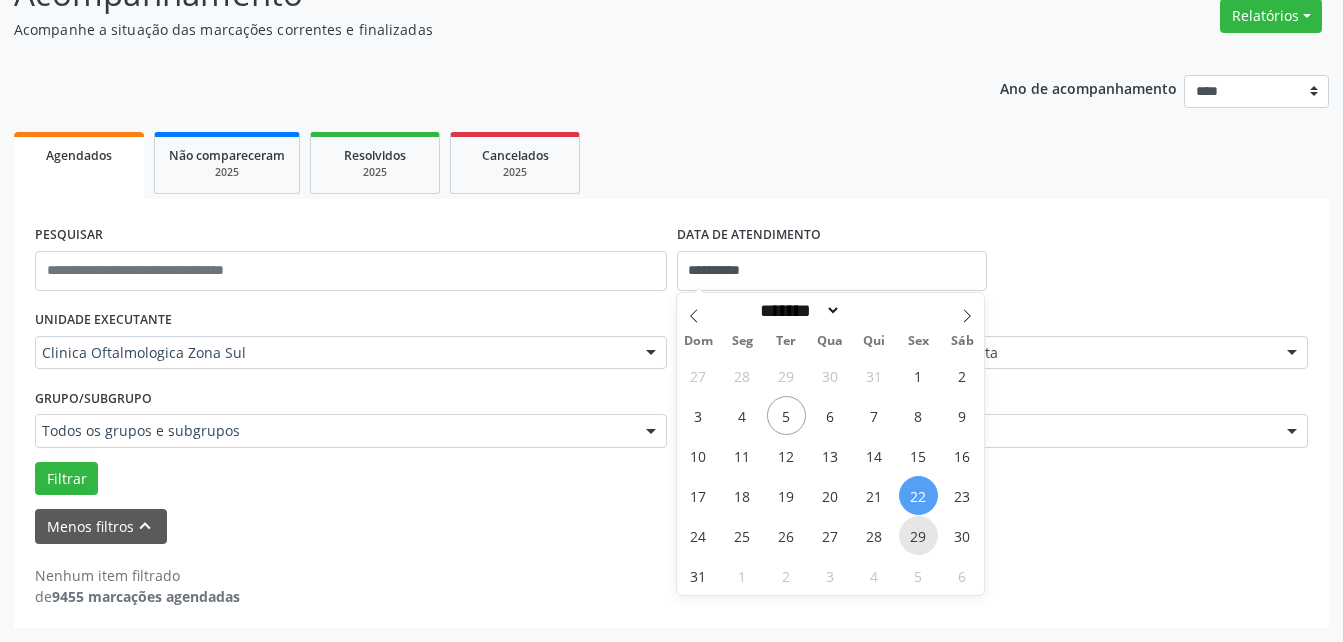 click on "29" at bounding box center (918, 535) 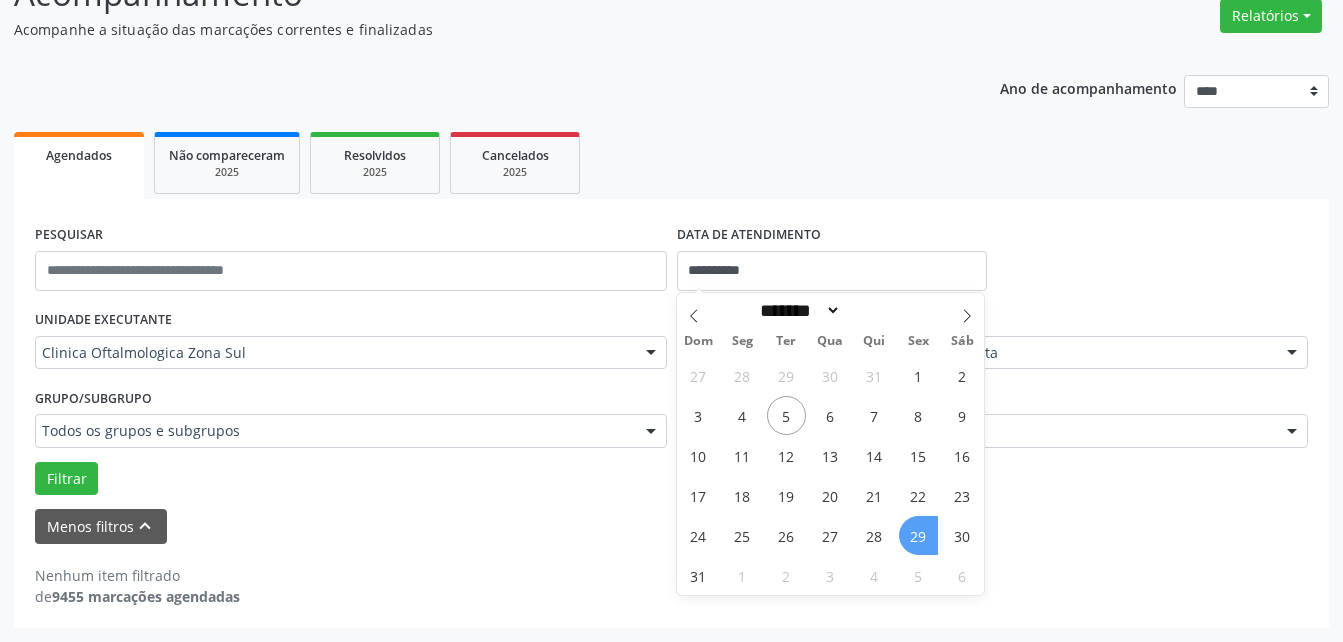 click on "29" at bounding box center [918, 535] 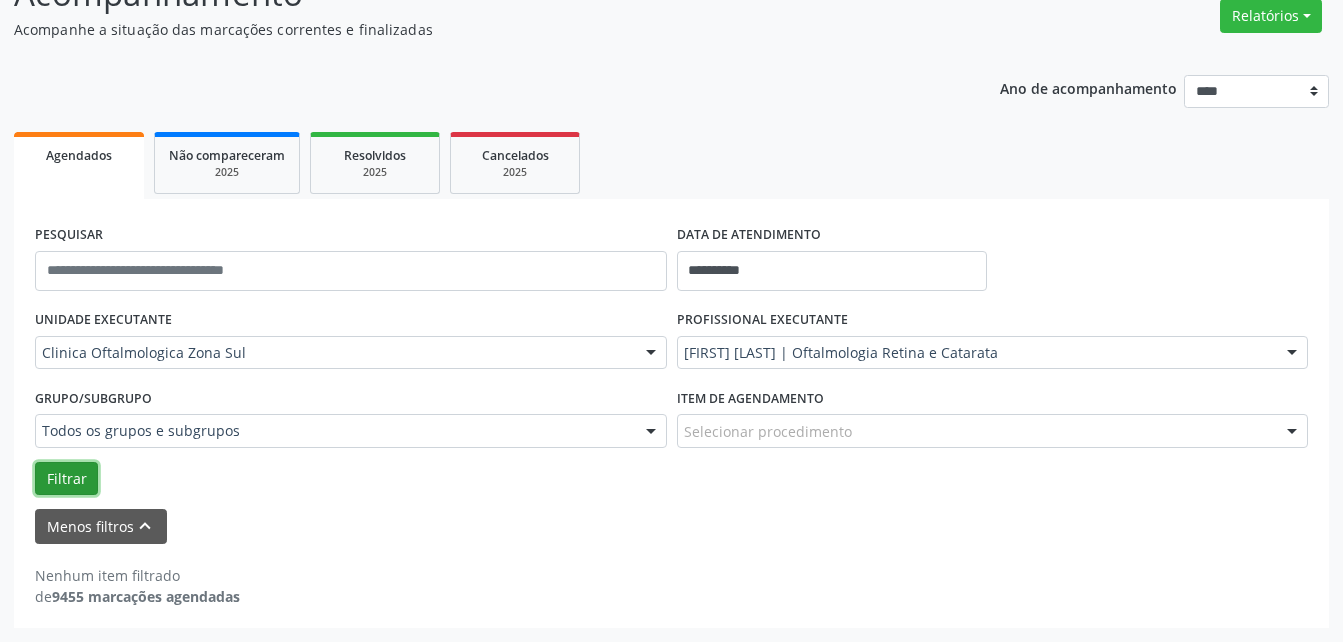 click on "Filtrar" at bounding box center (66, 479) 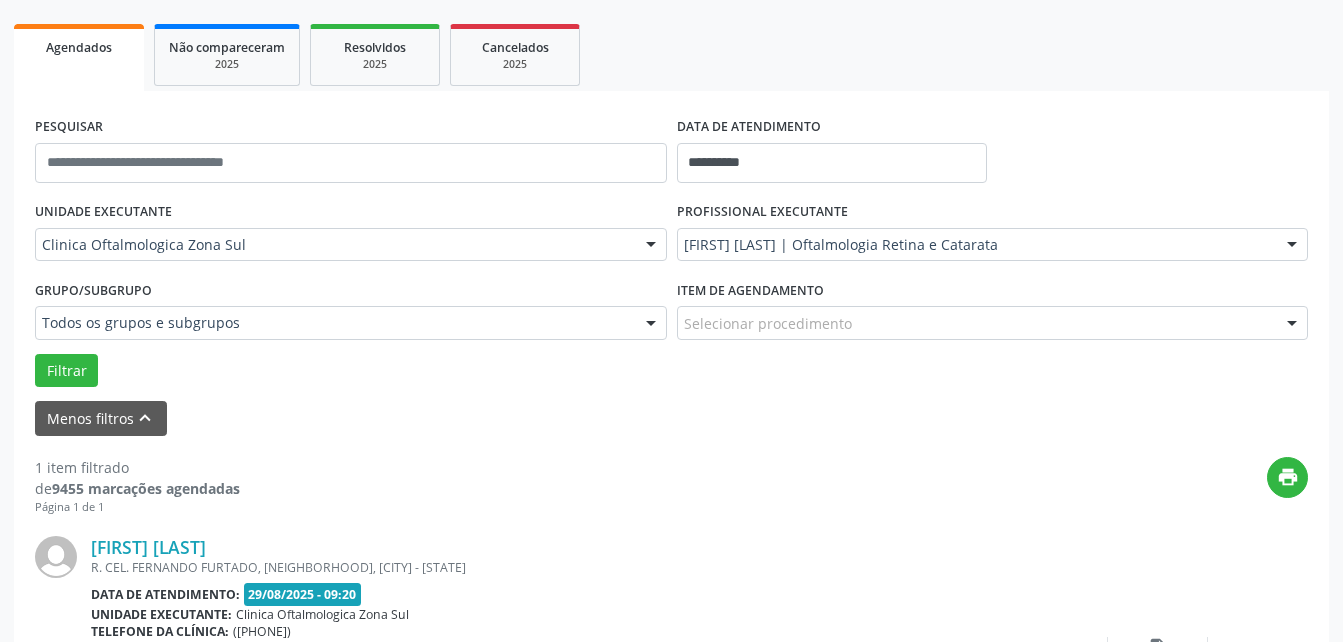 scroll, scrollTop: 0, scrollLeft: 0, axis: both 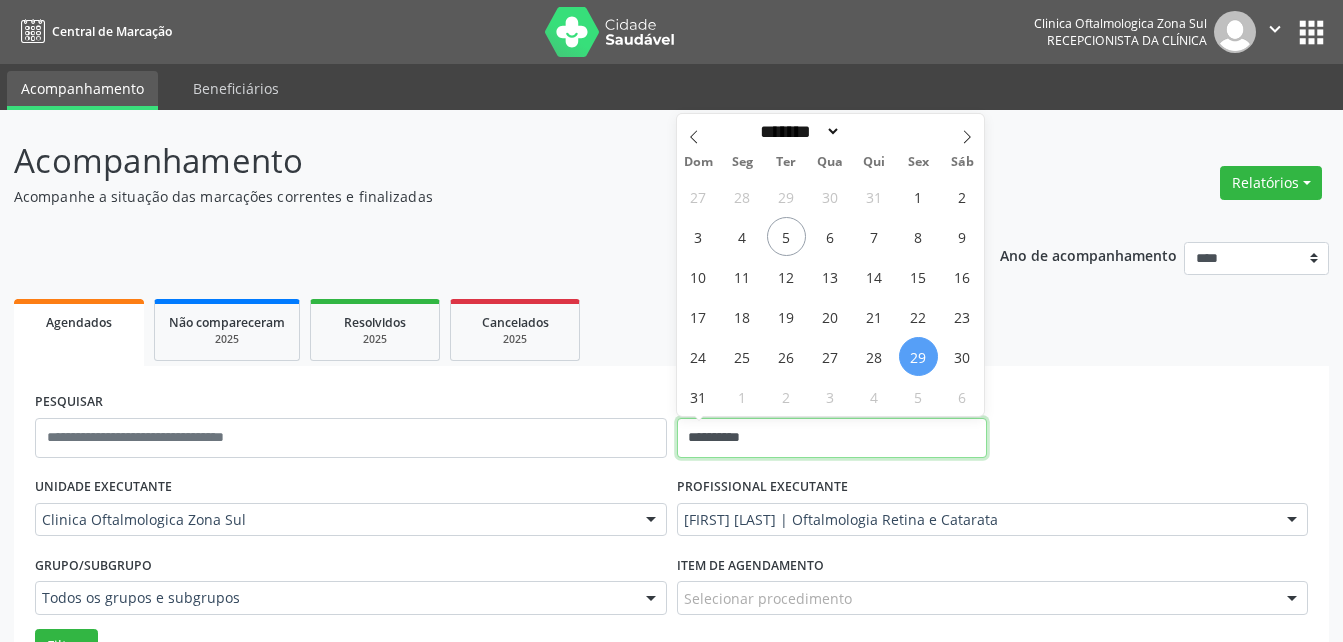 click on "**********" at bounding box center (832, 438) 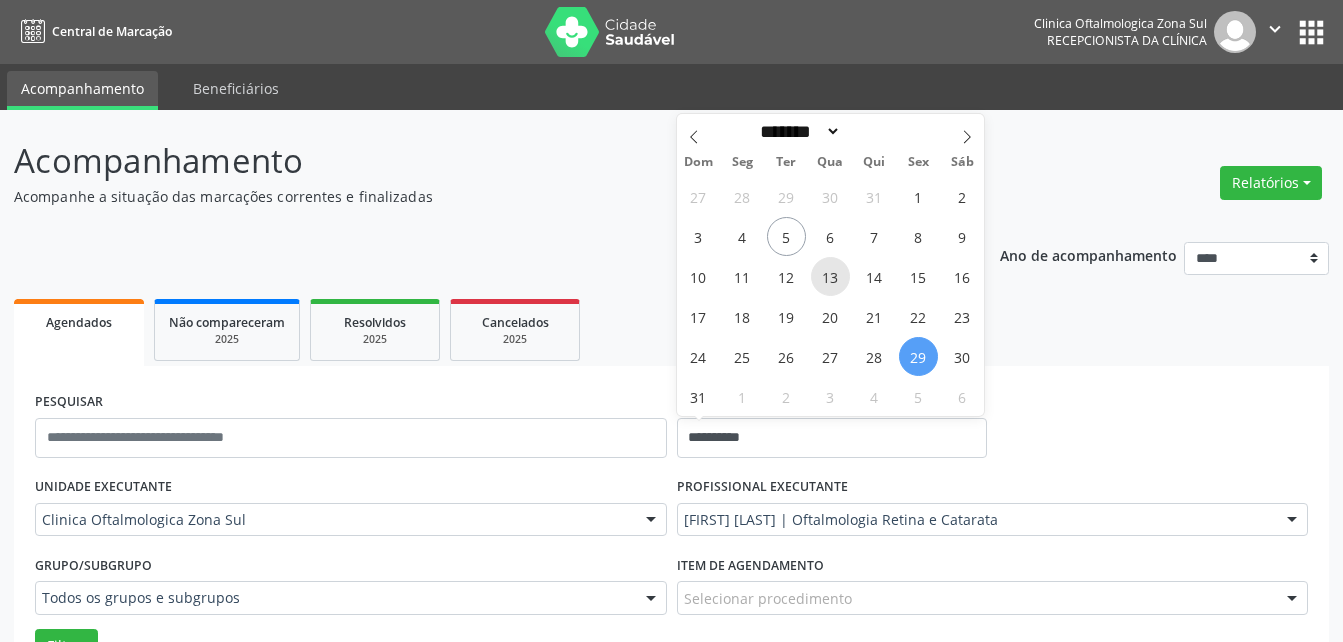 click on "13" at bounding box center [830, 276] 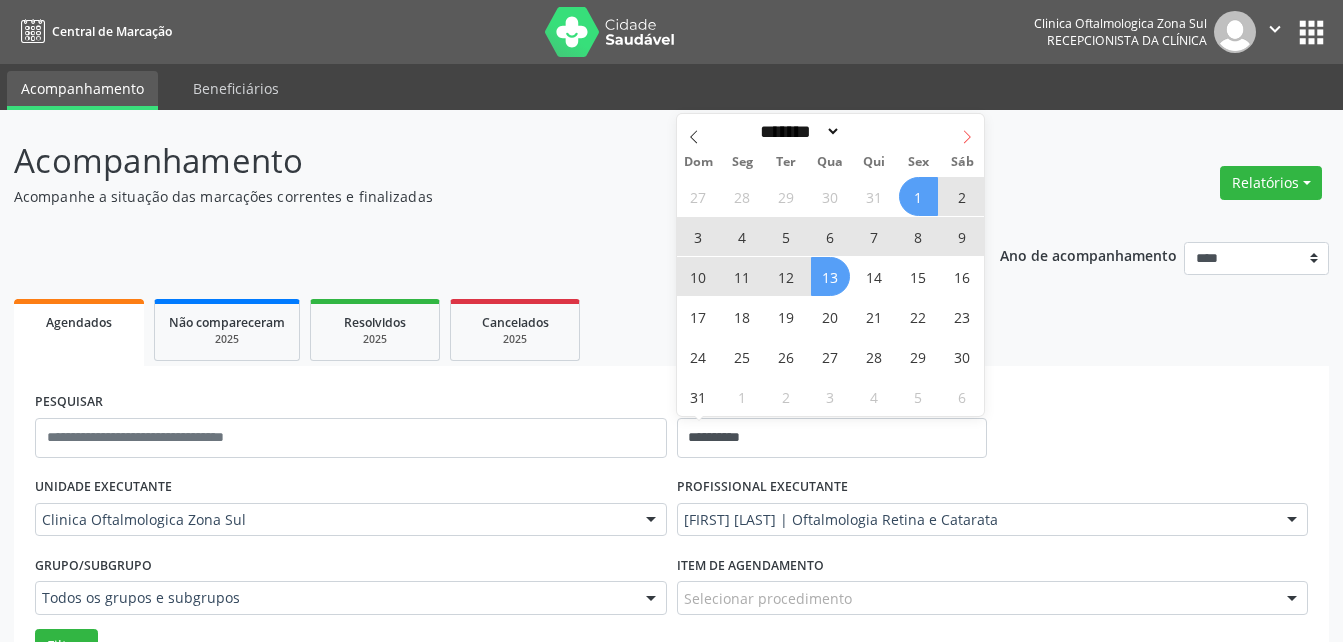 click 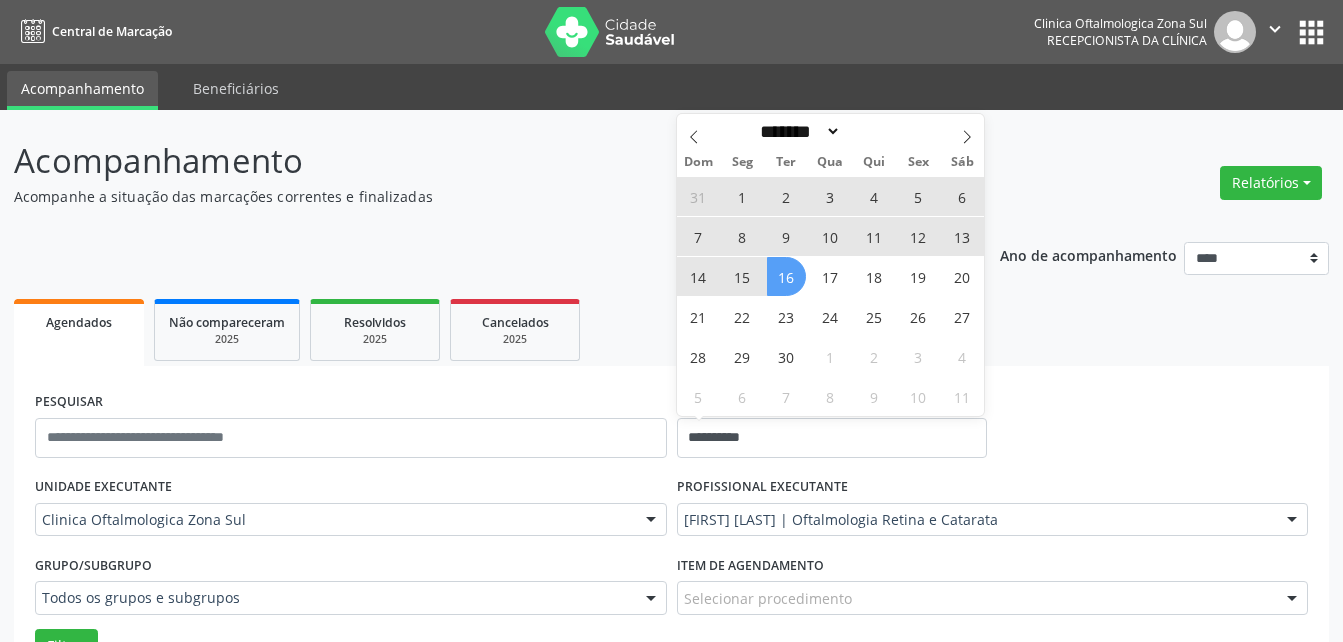 click on "16" at bounding box center [786, 276] 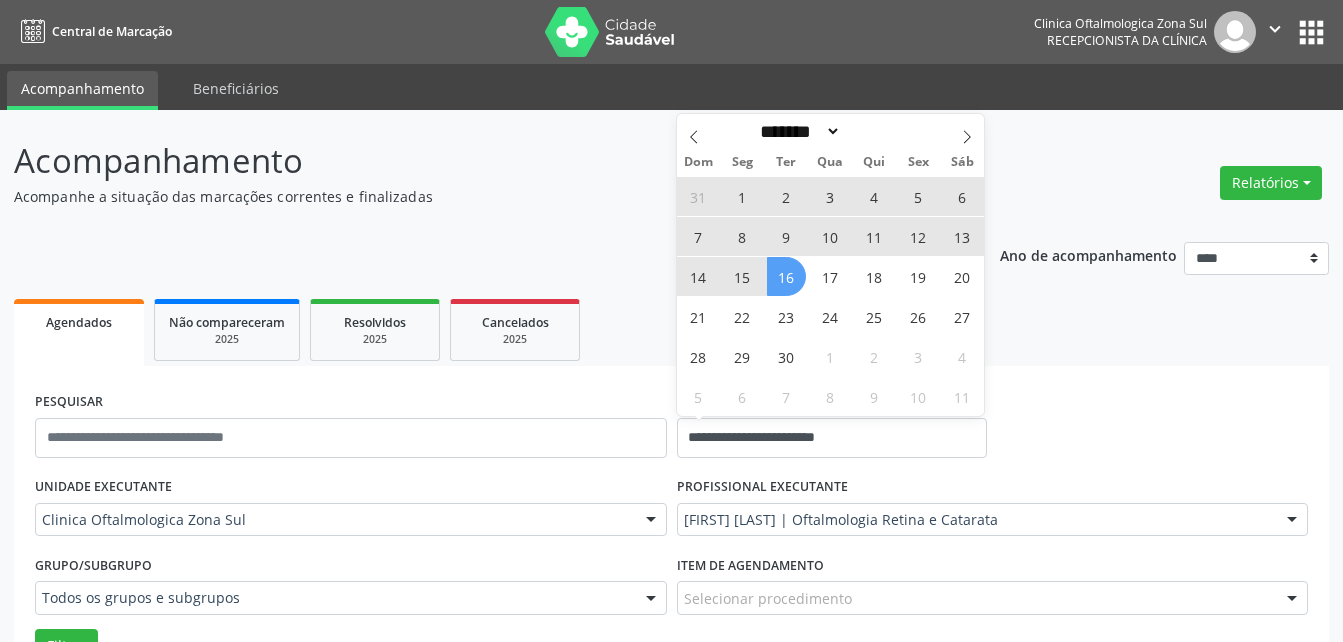 select on "*" 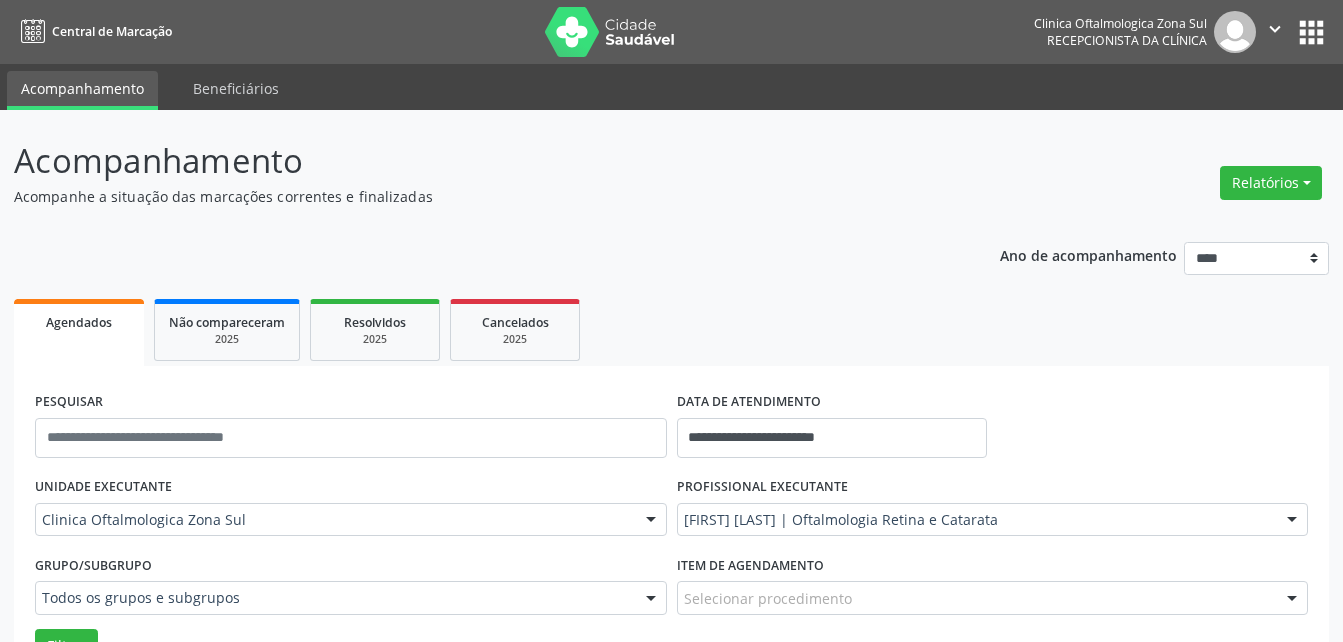 click on "**********" at bounding box center (671, 663) 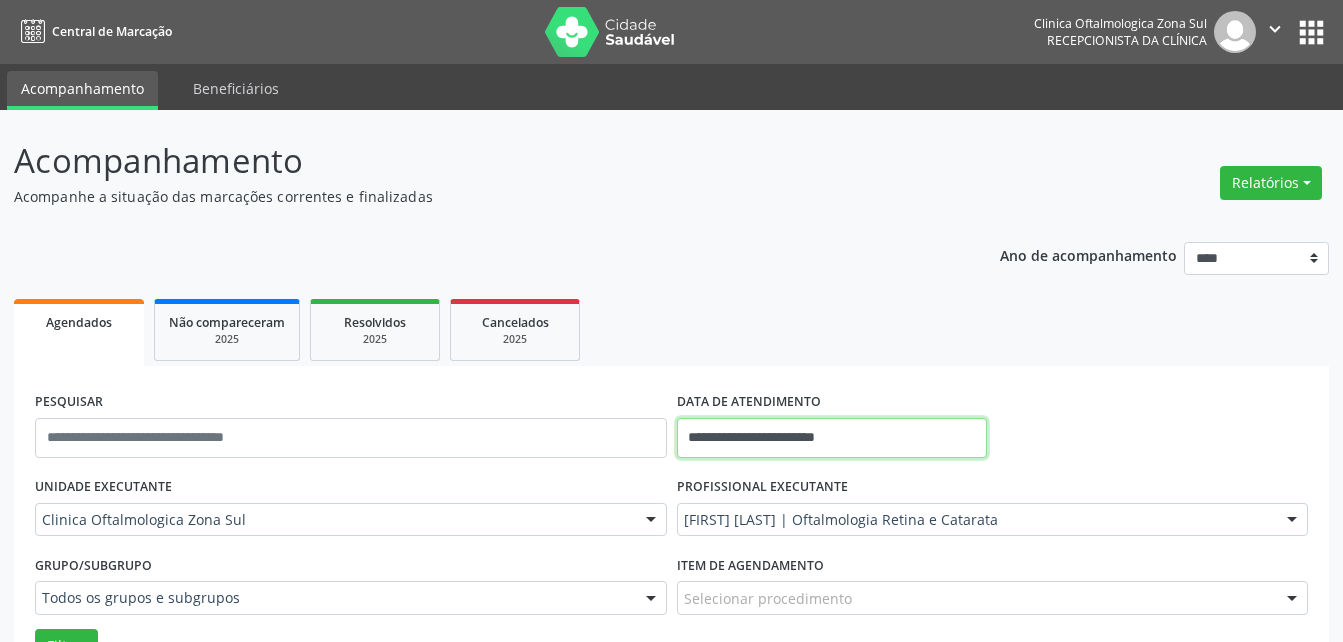 click on "**********" at bounding box center (832, 438) 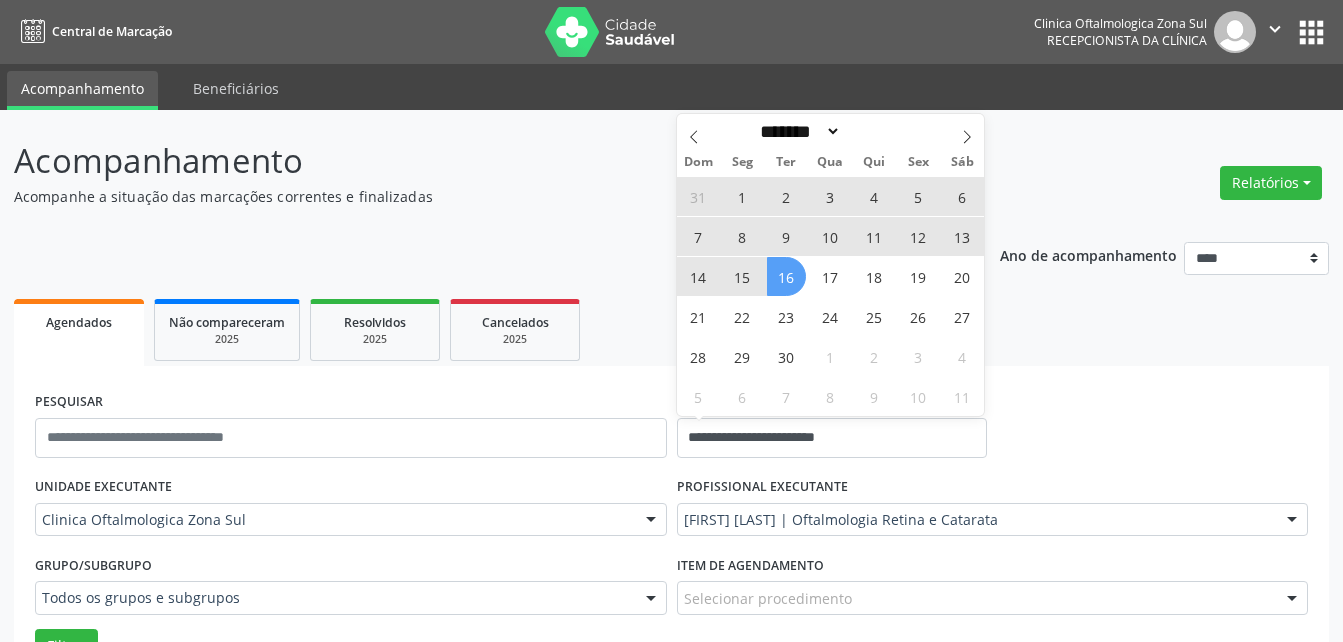 click on "16" at bounding box center (786, 276) 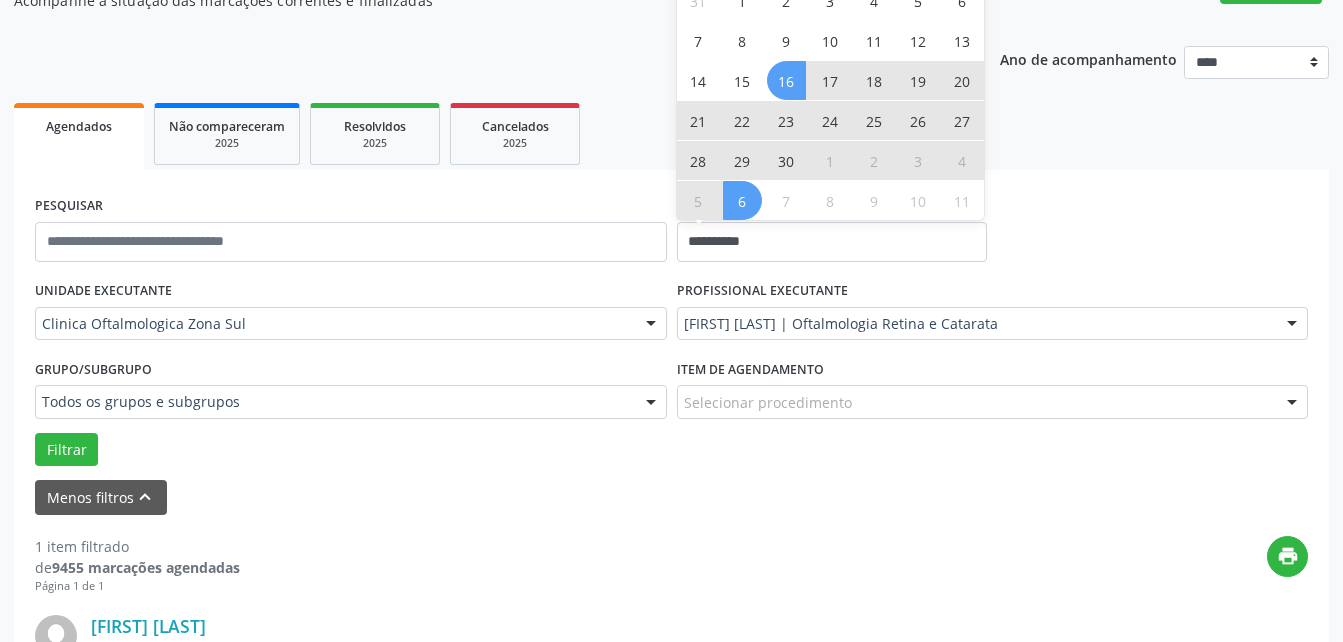 scroll, scrollTop: 200, scrollLeft: 0, axis: vertical 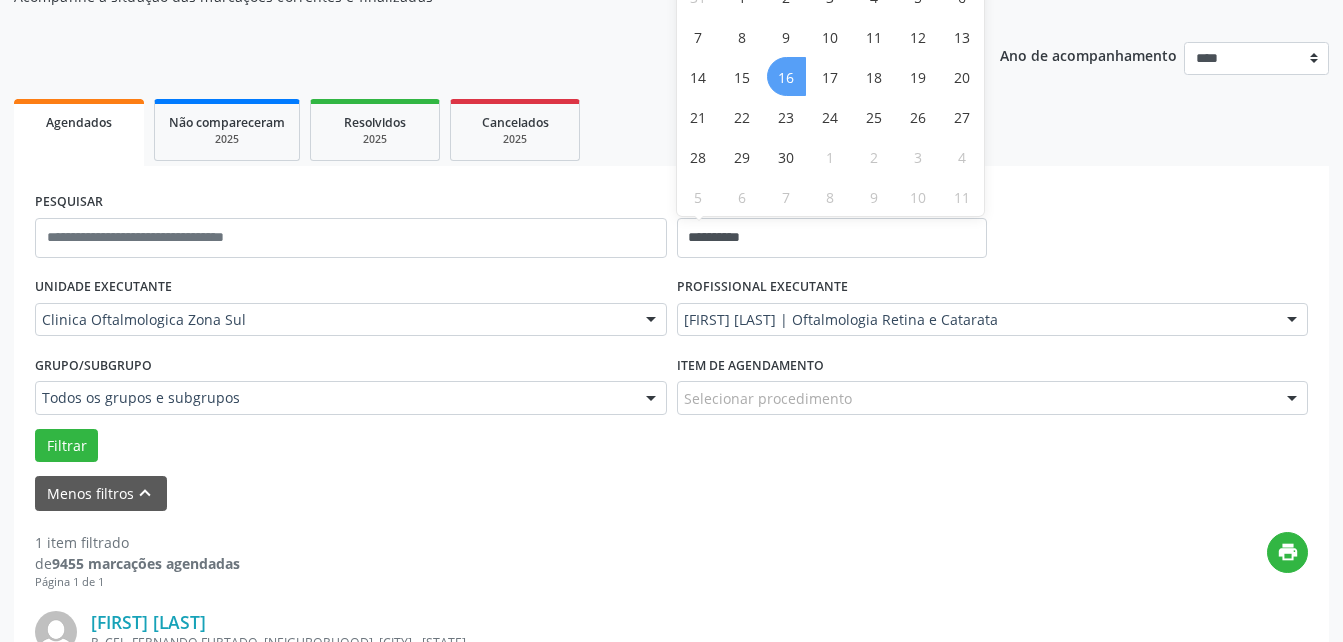 click on "16" at bounding box center (786, 76) 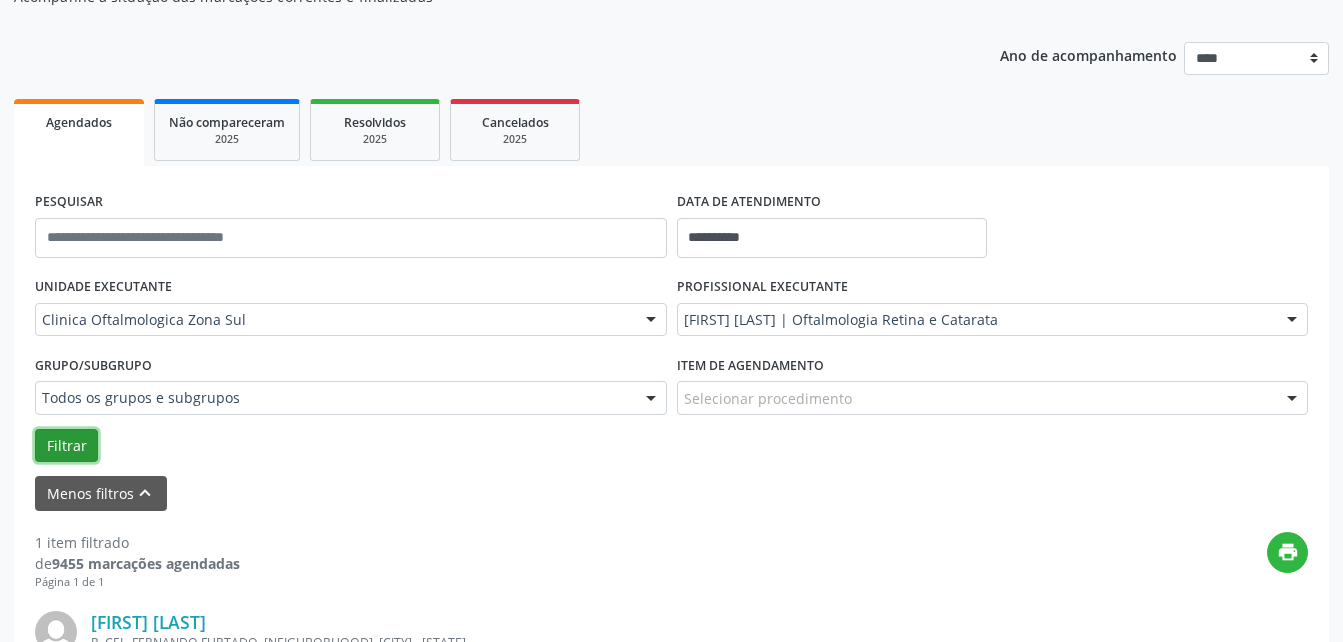 click on "Filtrar" at bounding box center (66, 446) 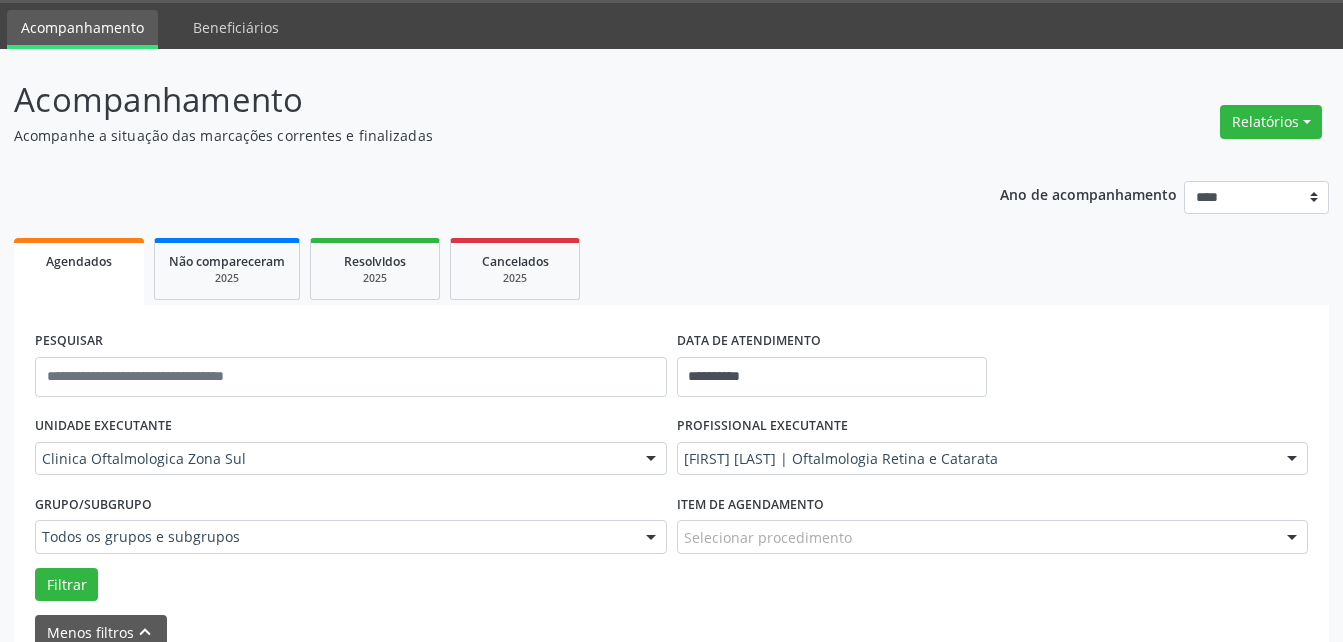 scroll, scrollTop: 167, scrollLeft: 0, axis: vertical 